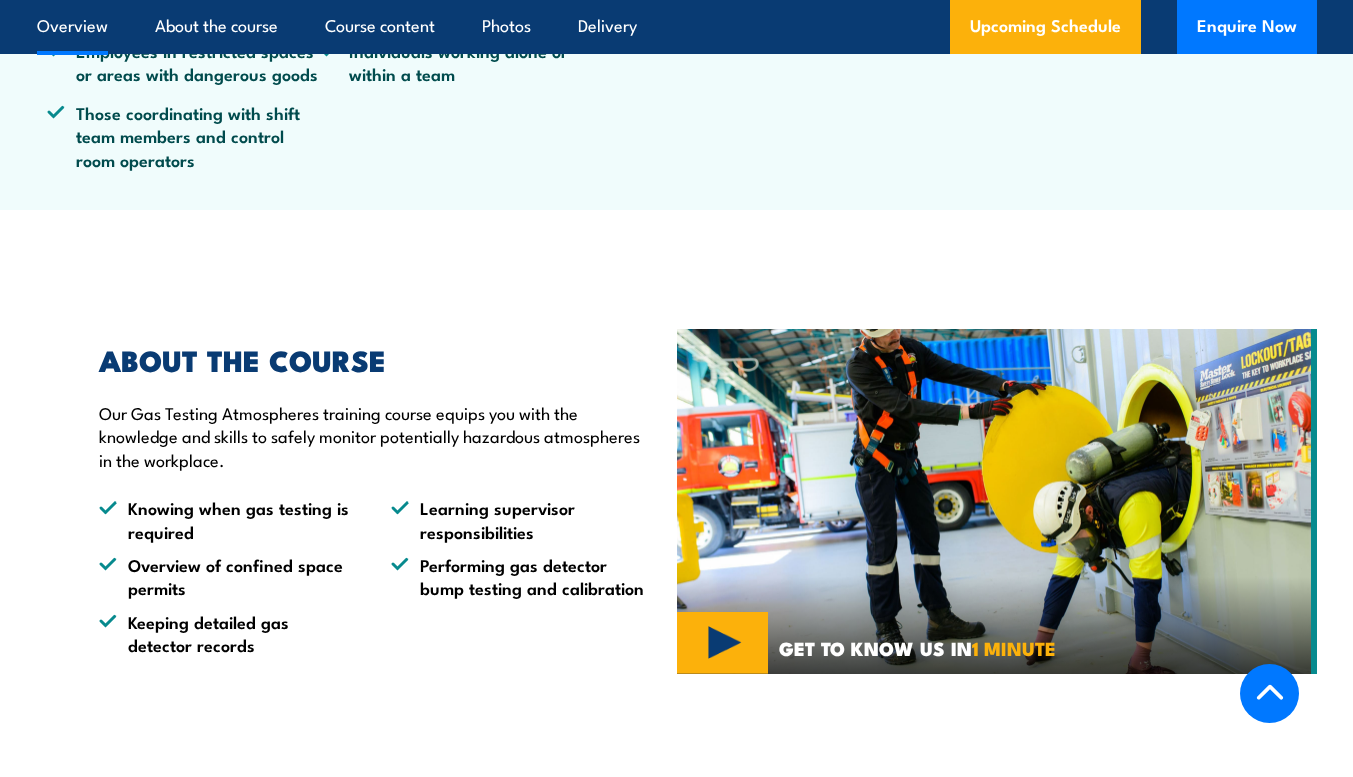 scroll, scrollTop: 900, scrollLeft: 0, axis: vertical 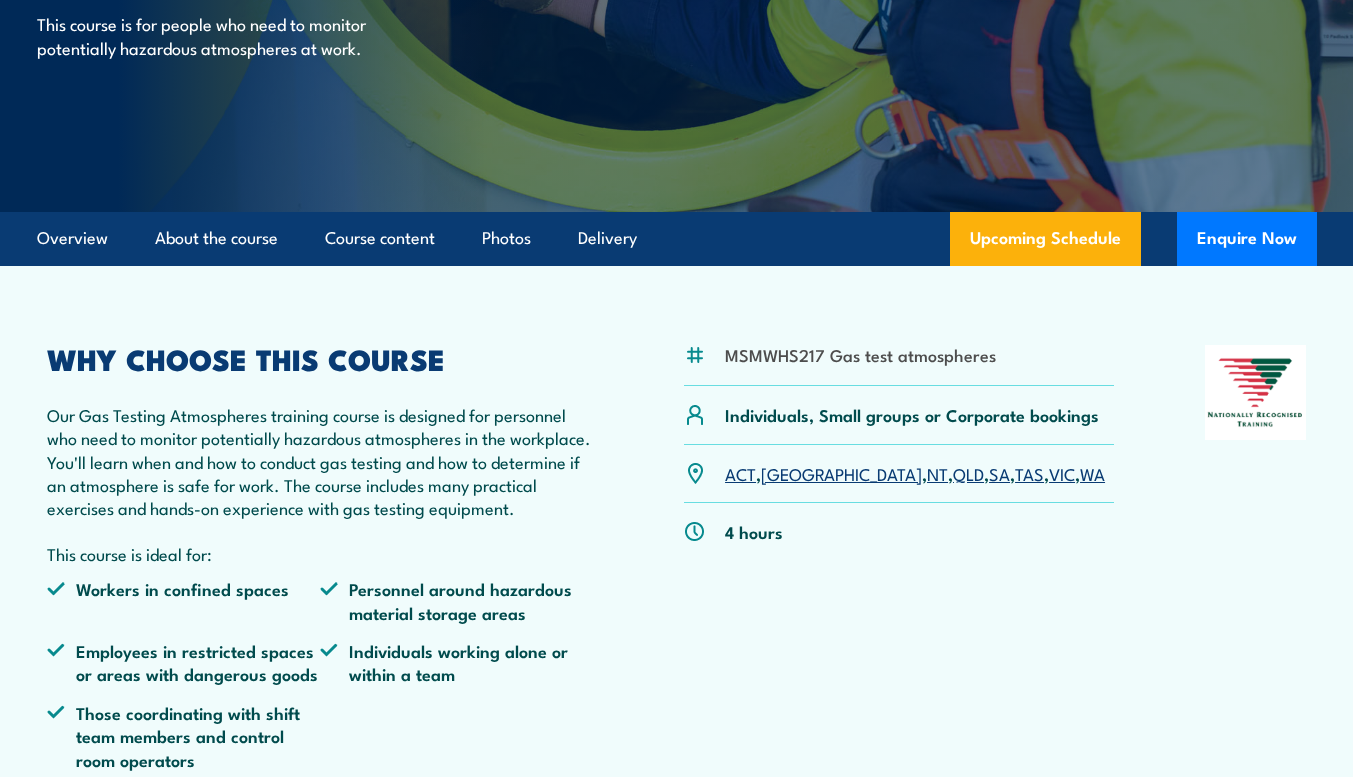 click on "VIC" at bounding box center (1062, 473) 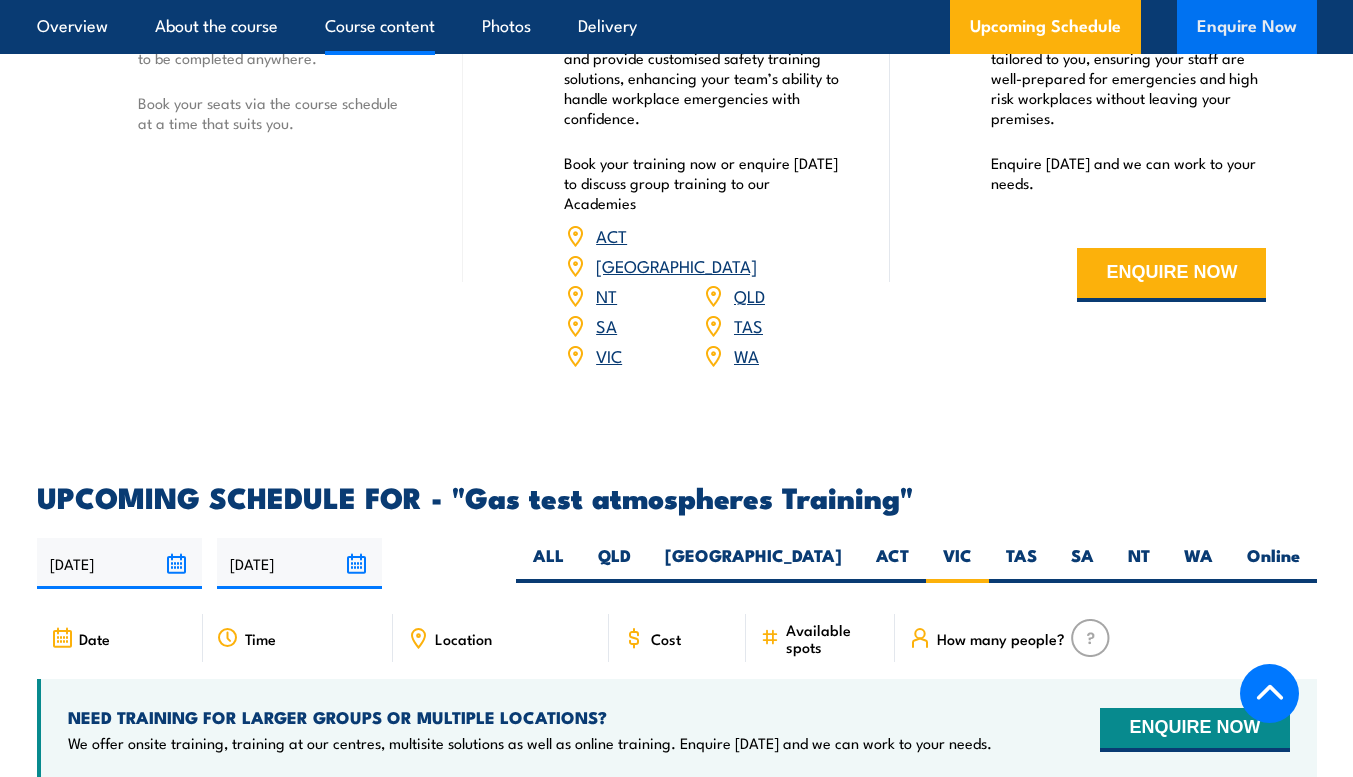 scroll, scrollTop: 3205, scrollLeft: 0, axis: vertical 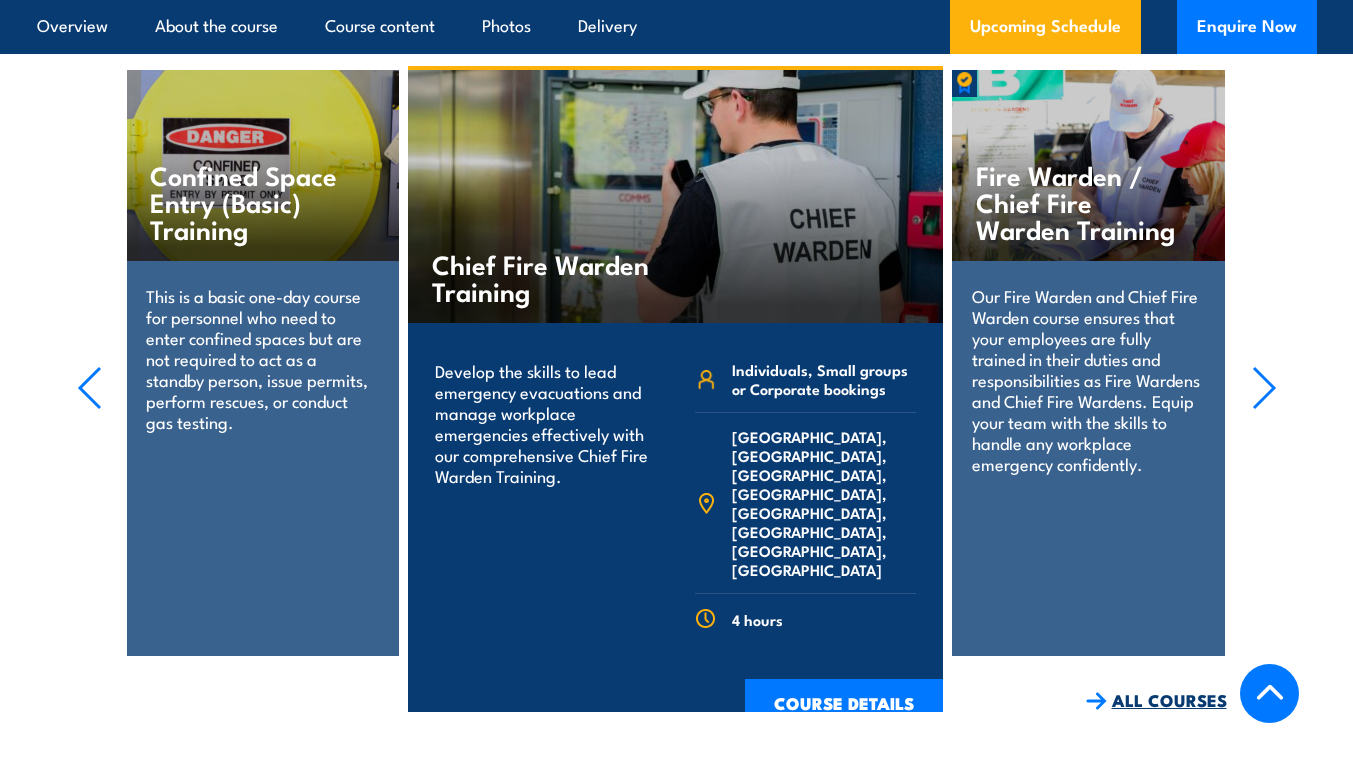 click on "ALL COURSES" at bounding box center (1156, 700) 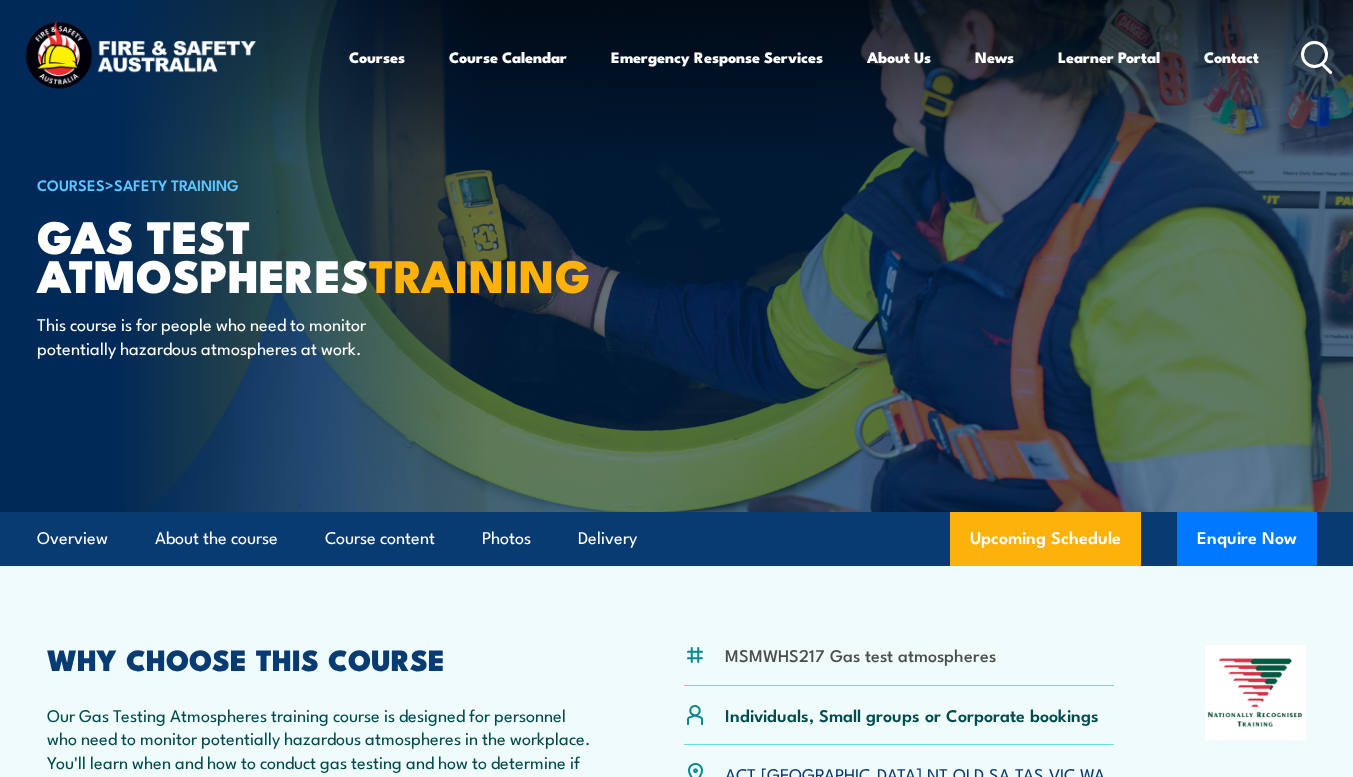 scroll, scrollTop: 0, scrollLeft: 0, axis: both 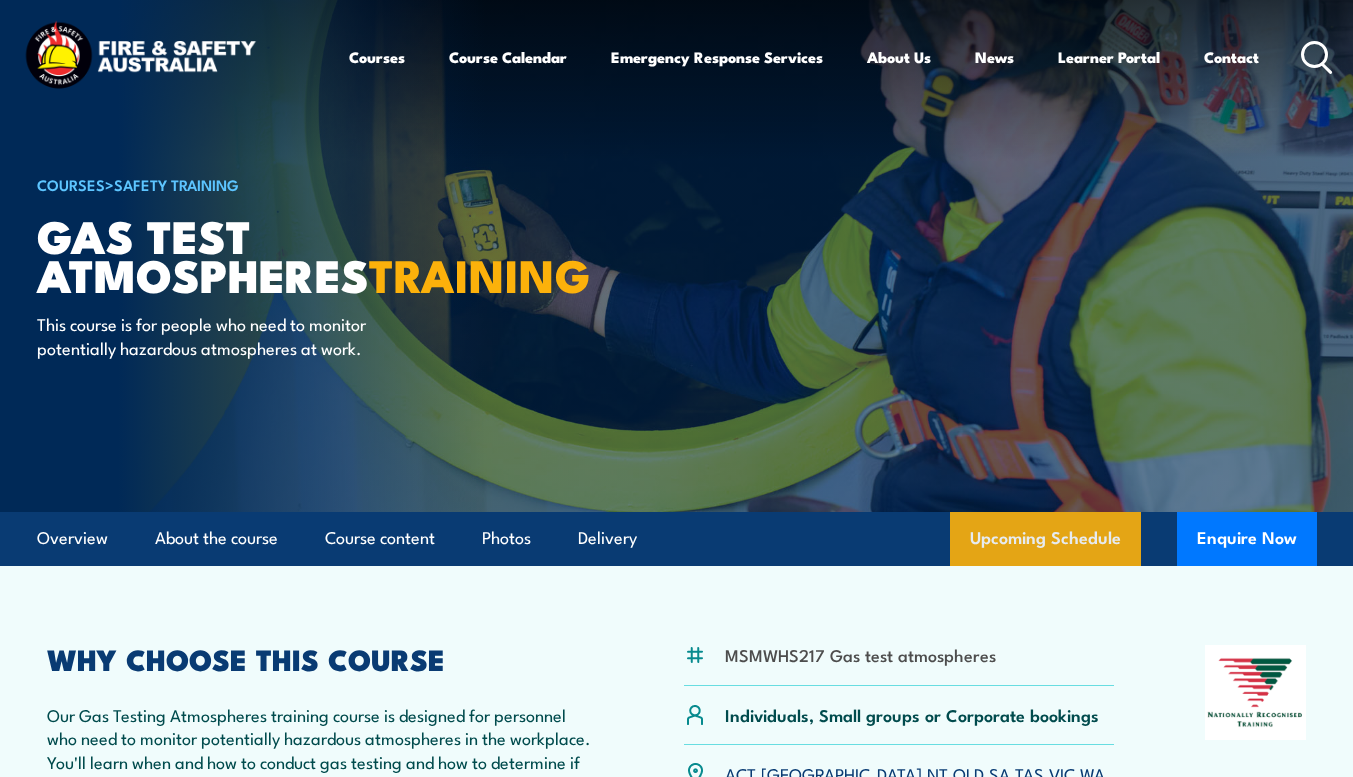 click on "Upcoming Schedule" at bounding box center (1045, 539) 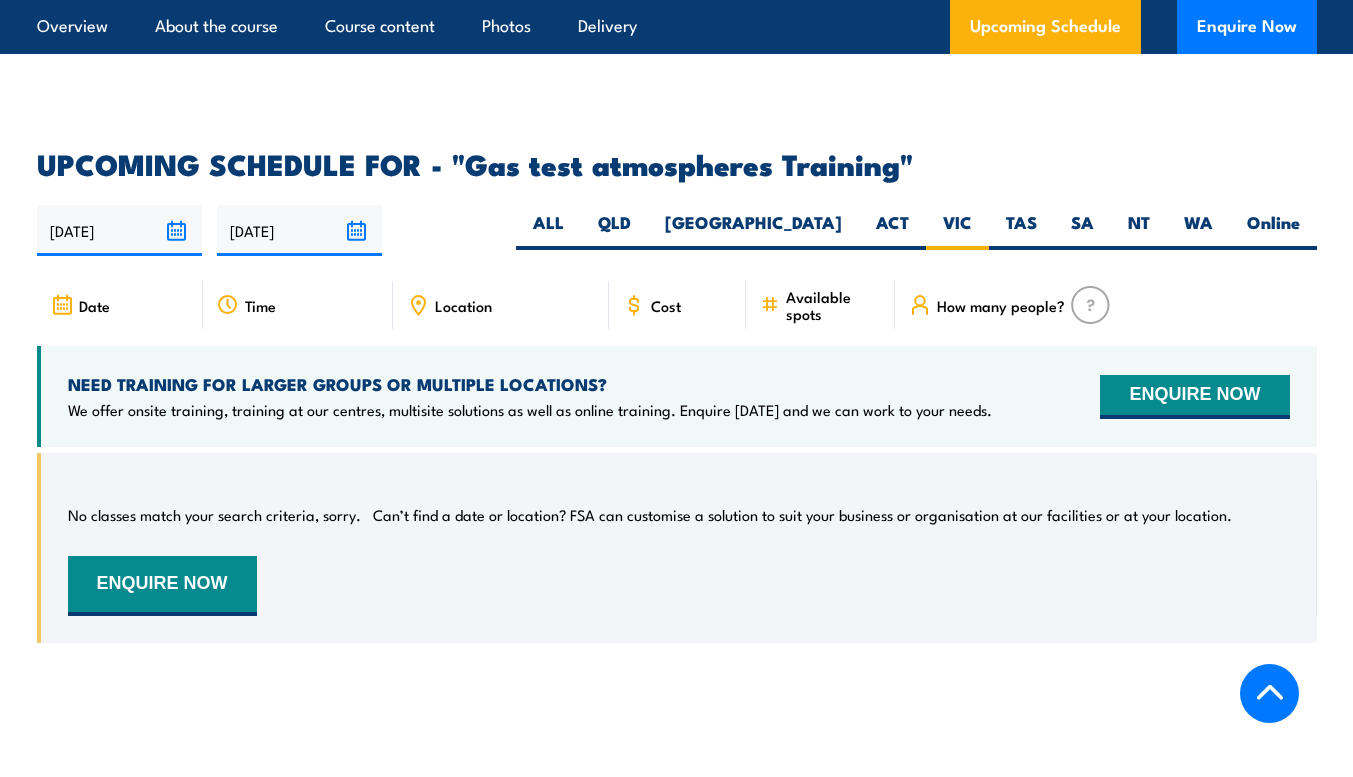 scroll, scrollTop: 2905, scrollLeft: 0, axis: vertical 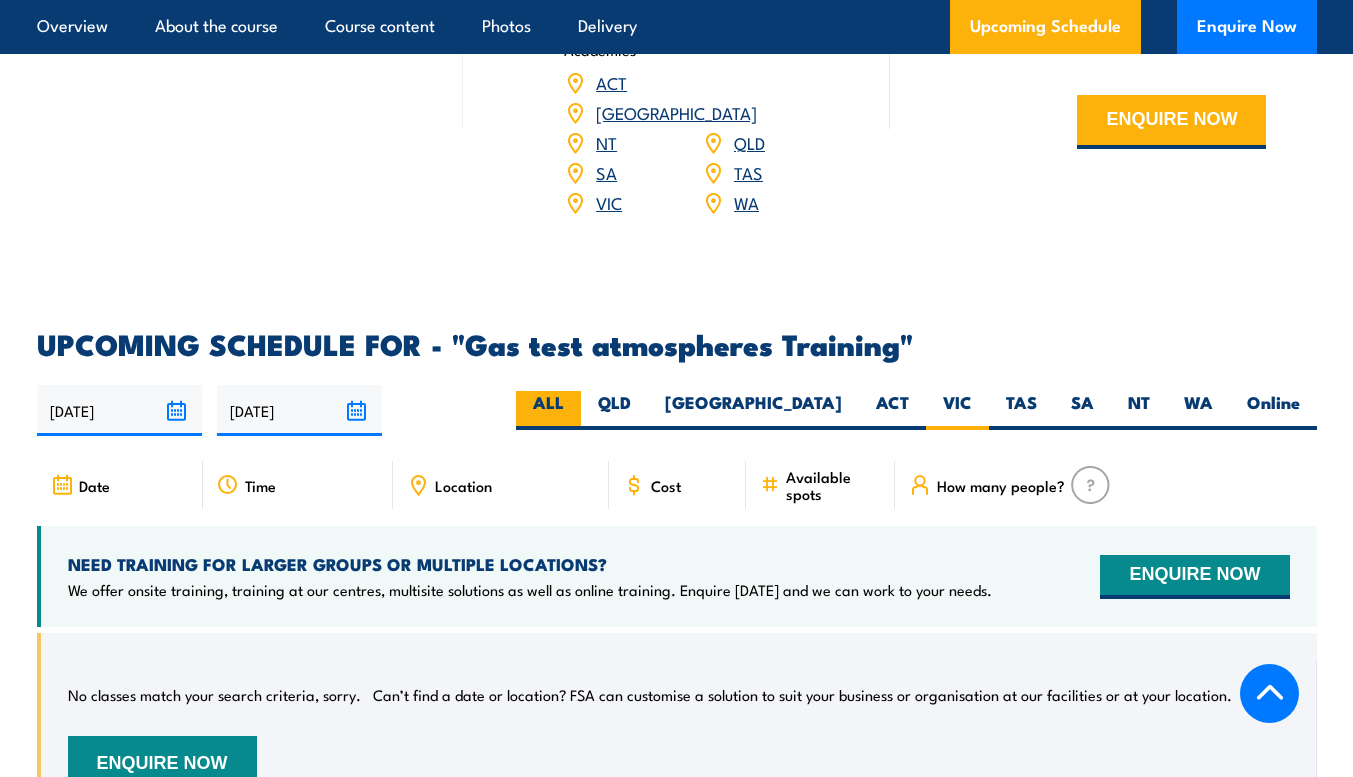 click on "ALL" at bounding box center (548, 410) 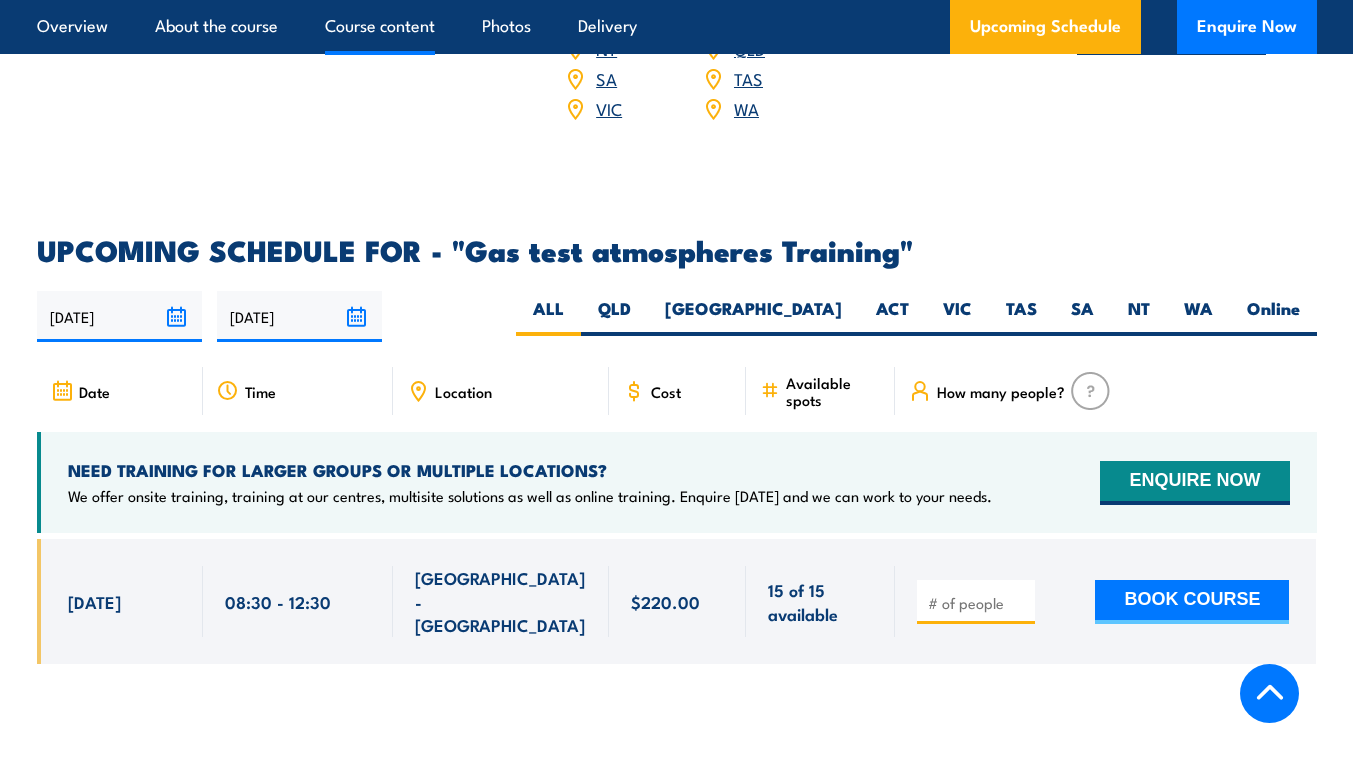 scroll, scrollTop: 0, scrollLeft: 0, axis: both 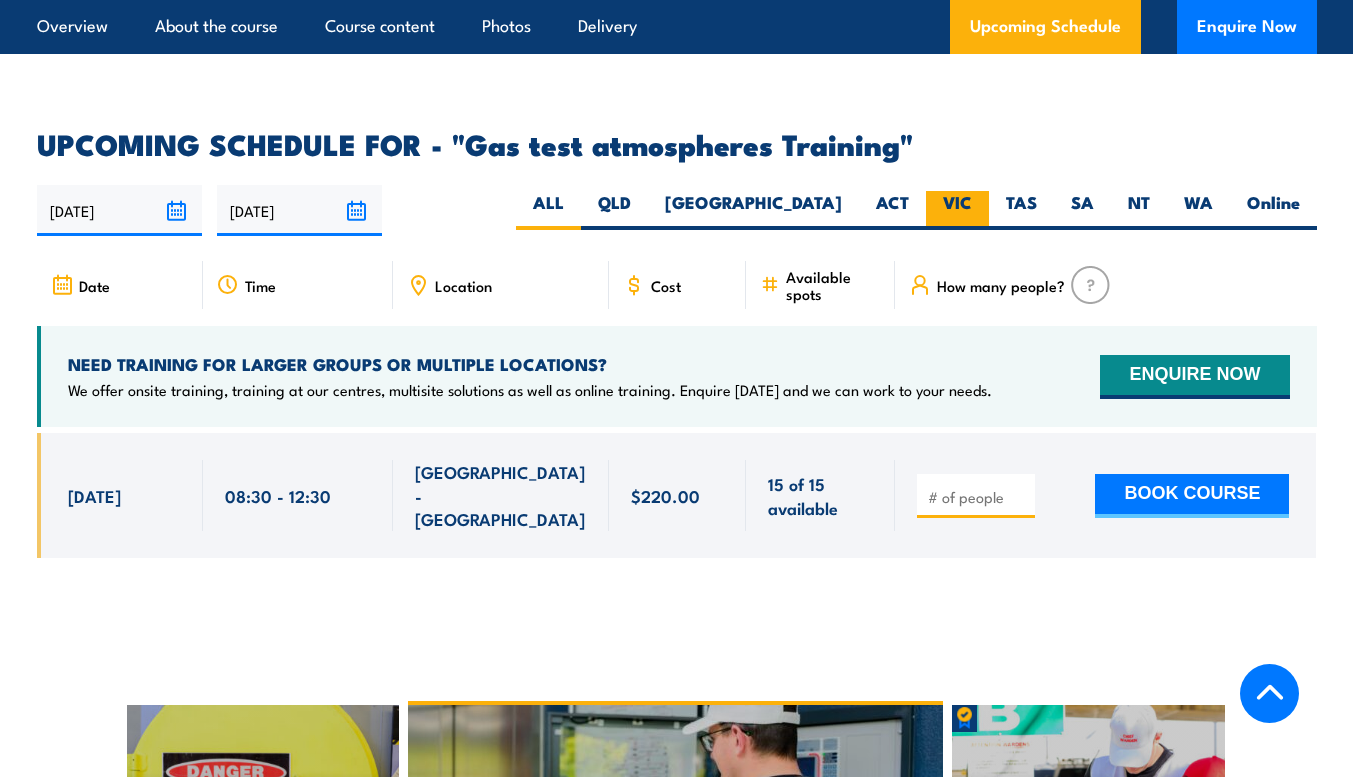 click on "VIC" at bounding box center (957, 210) 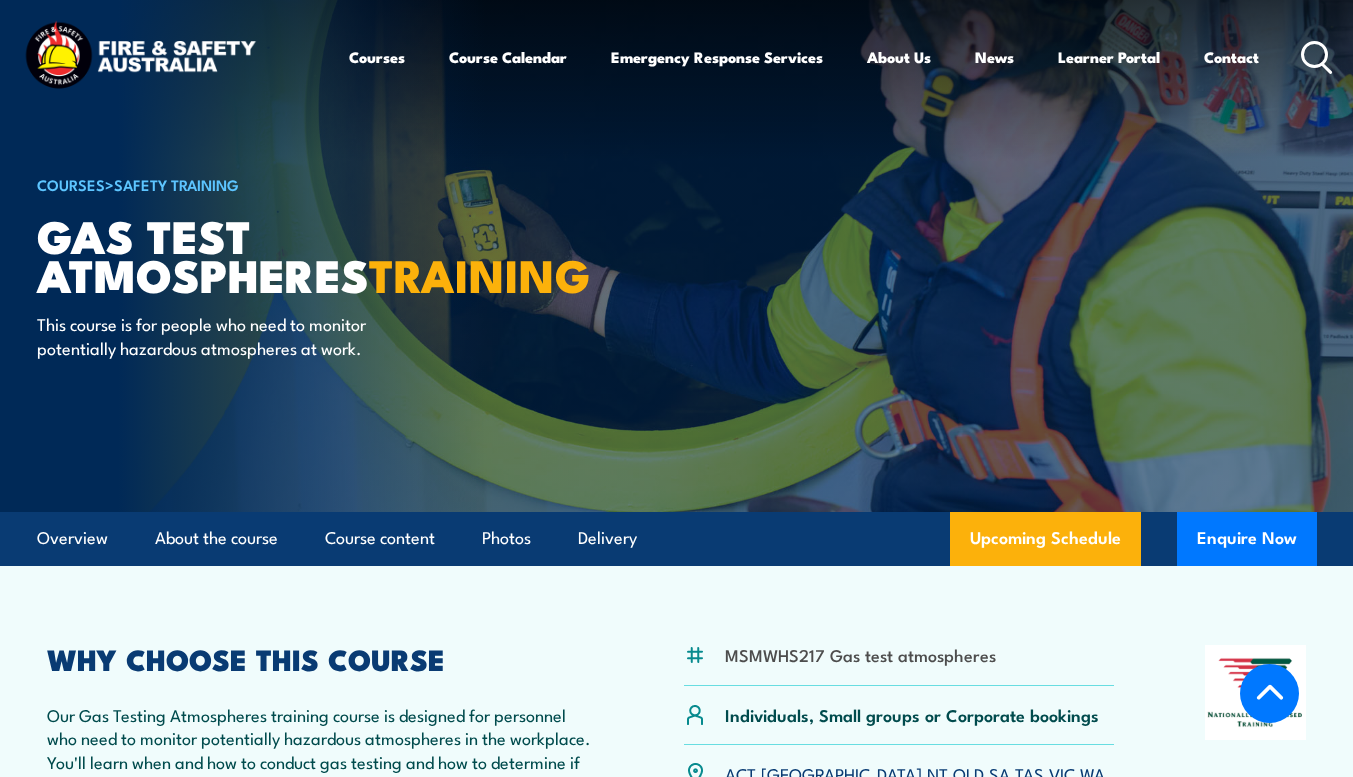 scroll, scrollTop: 3206, scrollLeft: 0, axis: vertical 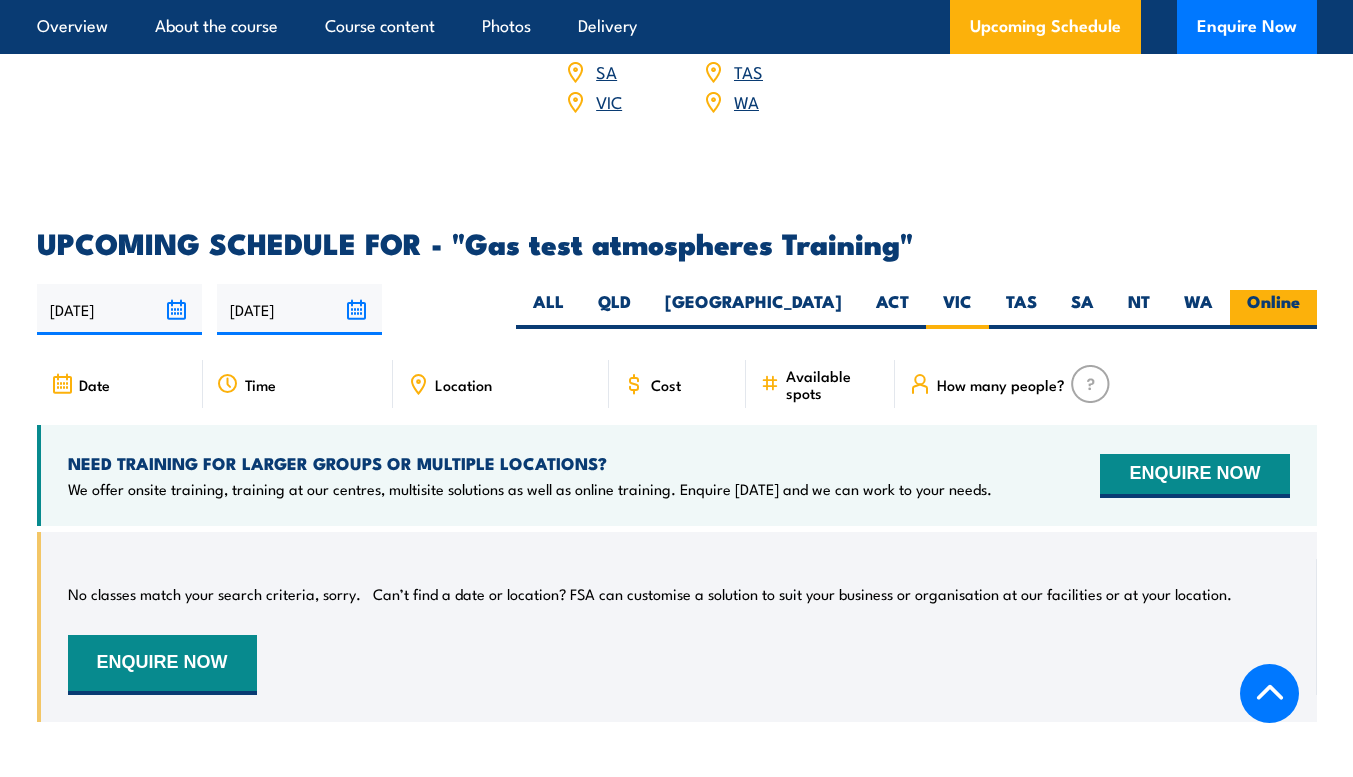 click on "Online" at bounding box center [1273, 309] 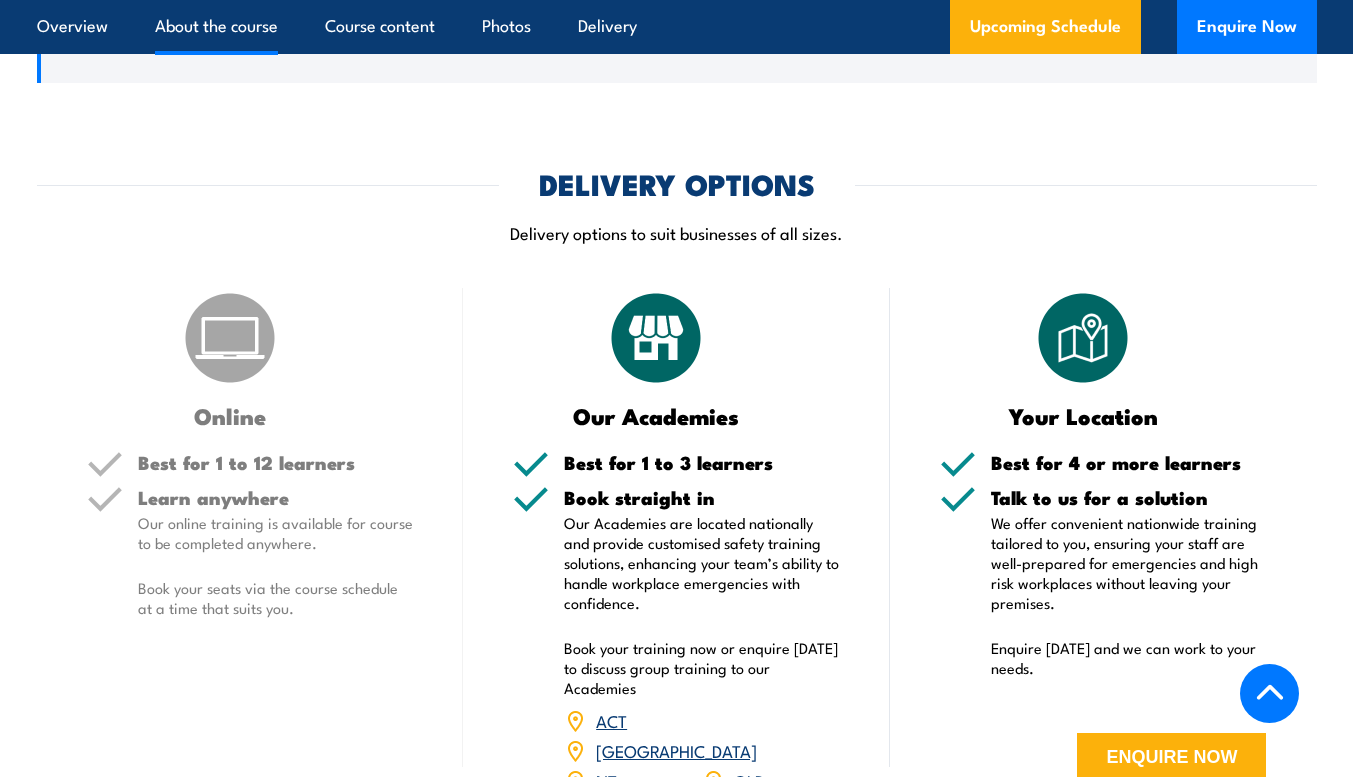 scroll, scrollTop: 0, scrollLeft: 0, axis: both 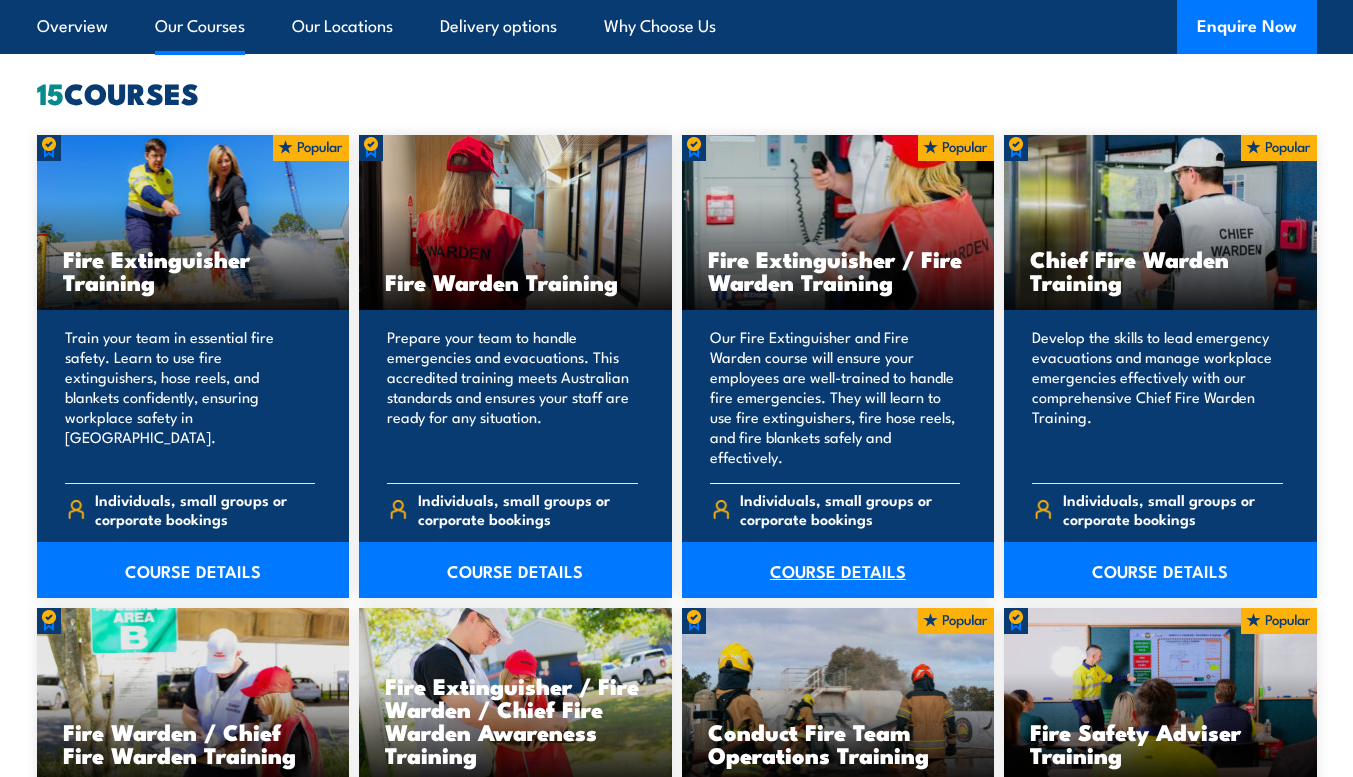 click on "COURSE DETAILS" at bounding box center [838, 570] 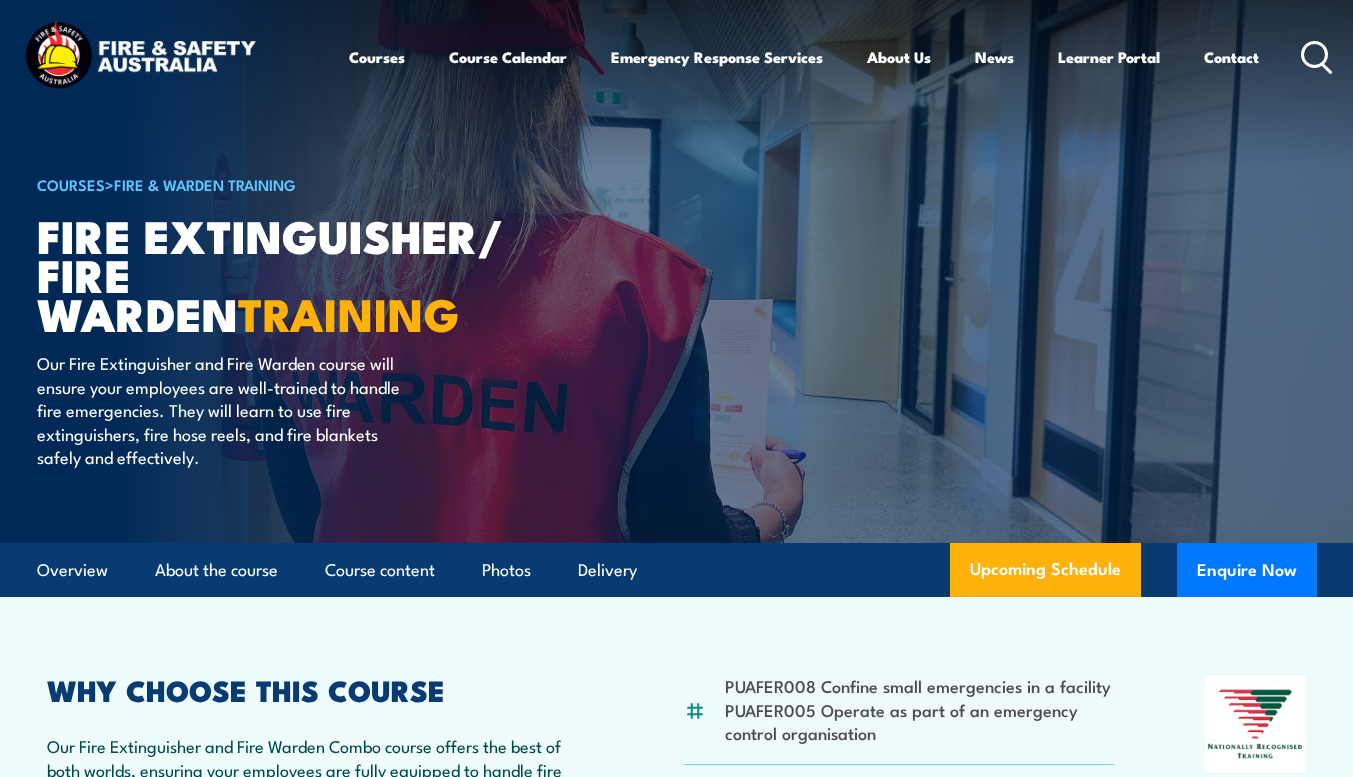 scroll, scrollTop: 0, scrollLeft: 0, axis: both 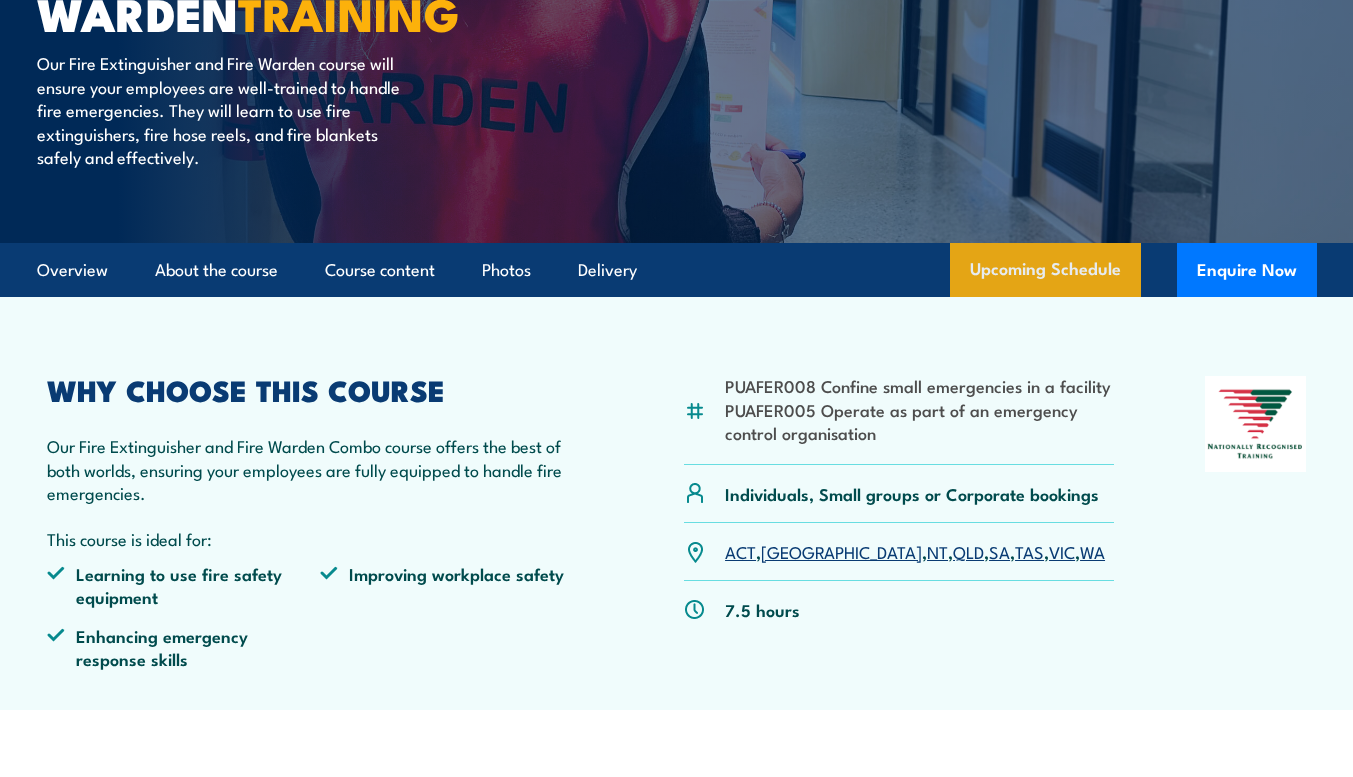 click on "Upcoming Schedule" at bounding box center [1045, 270] 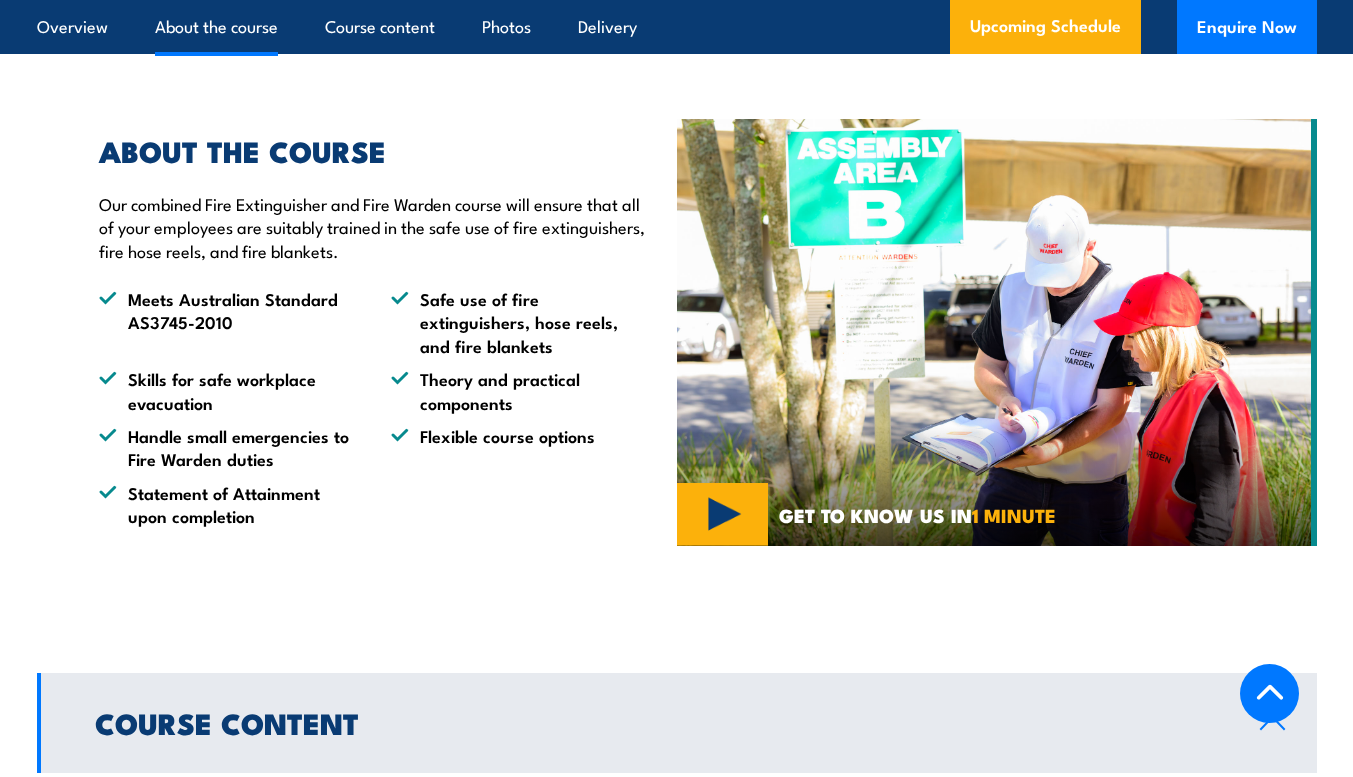 scroll, scrollTop: 908, scrollLeft: 0, axis: vertical 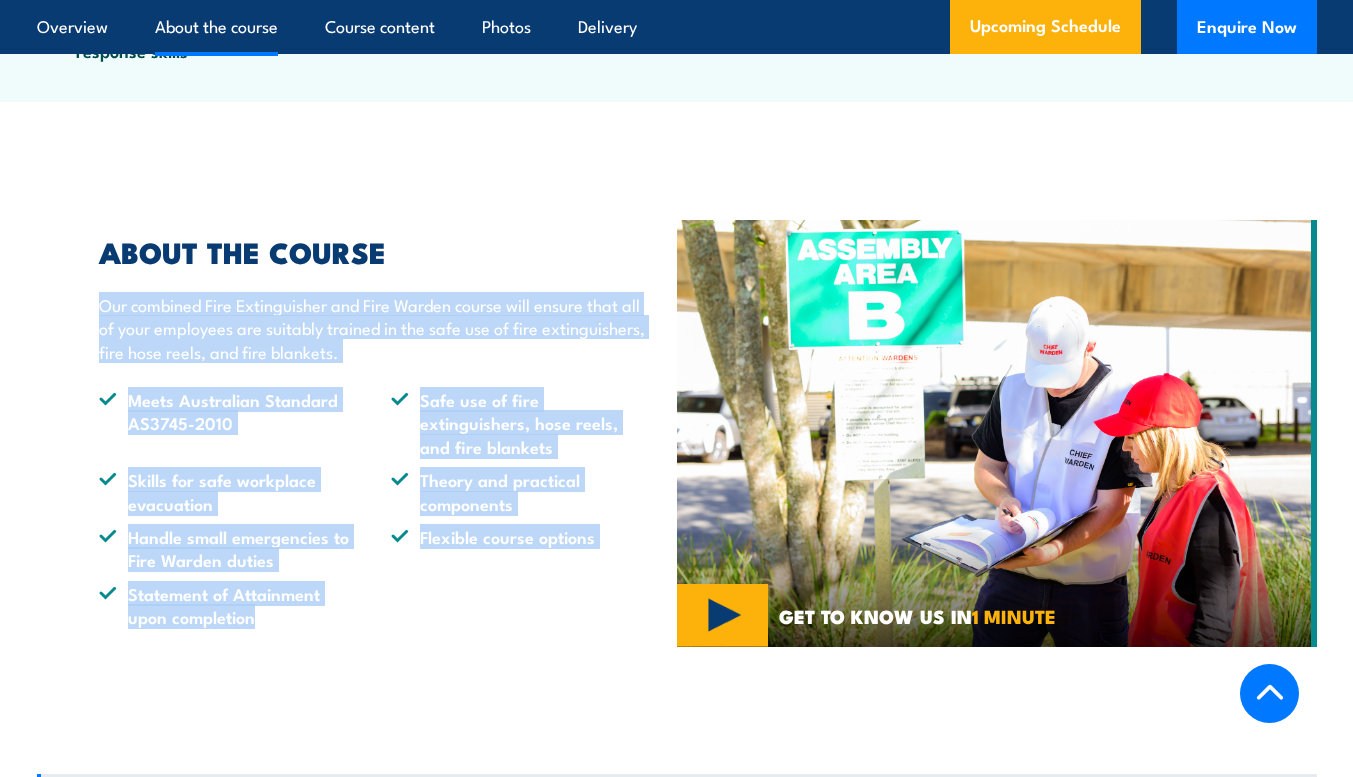drag, startPoint x: 269, startPoint y: 622, endPoint x: 74, endPoint y: 293, distance: 382.4474 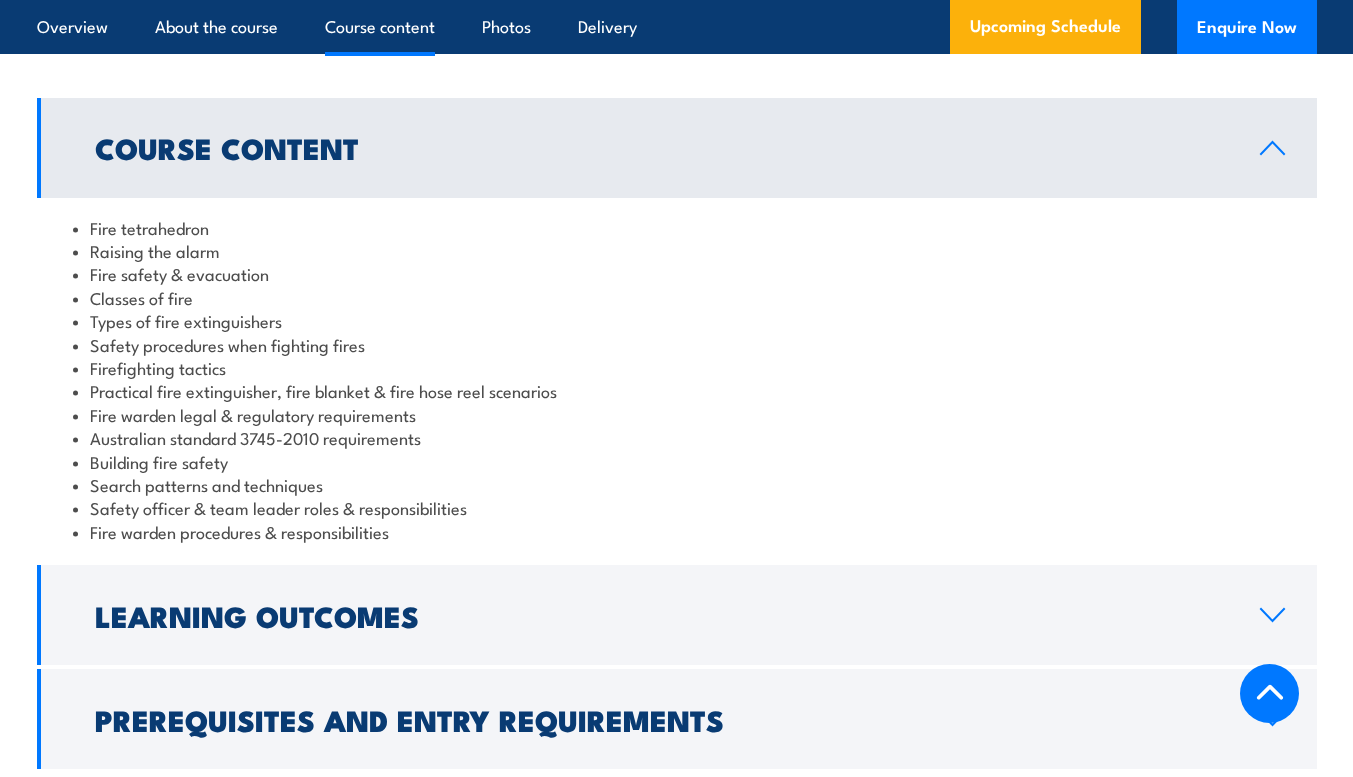 scroll, scrollTop: 1608, scrollLeft: 0, axis: vertical 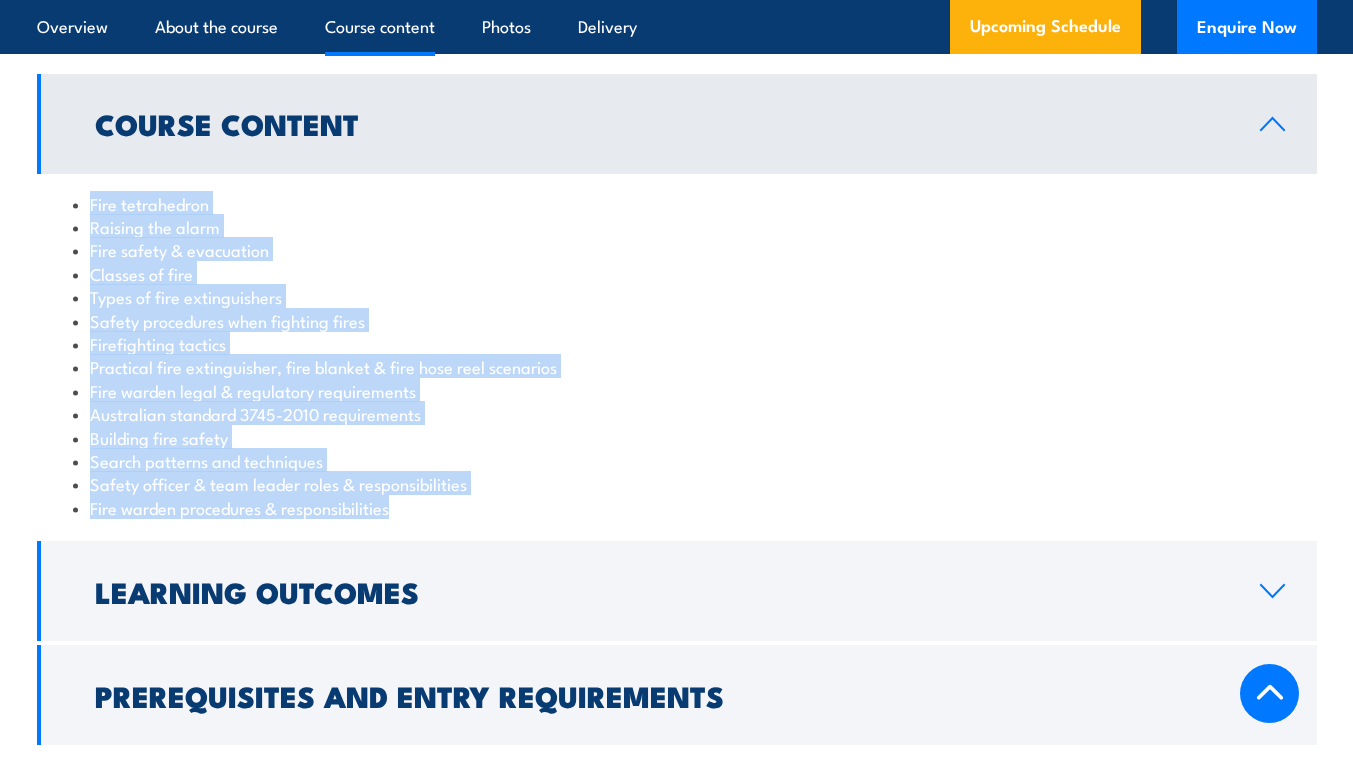 drag, startPoint x: 412, startPoint y: 508, endPoint x: 47, endPoint y: 198, distance: 478.8789 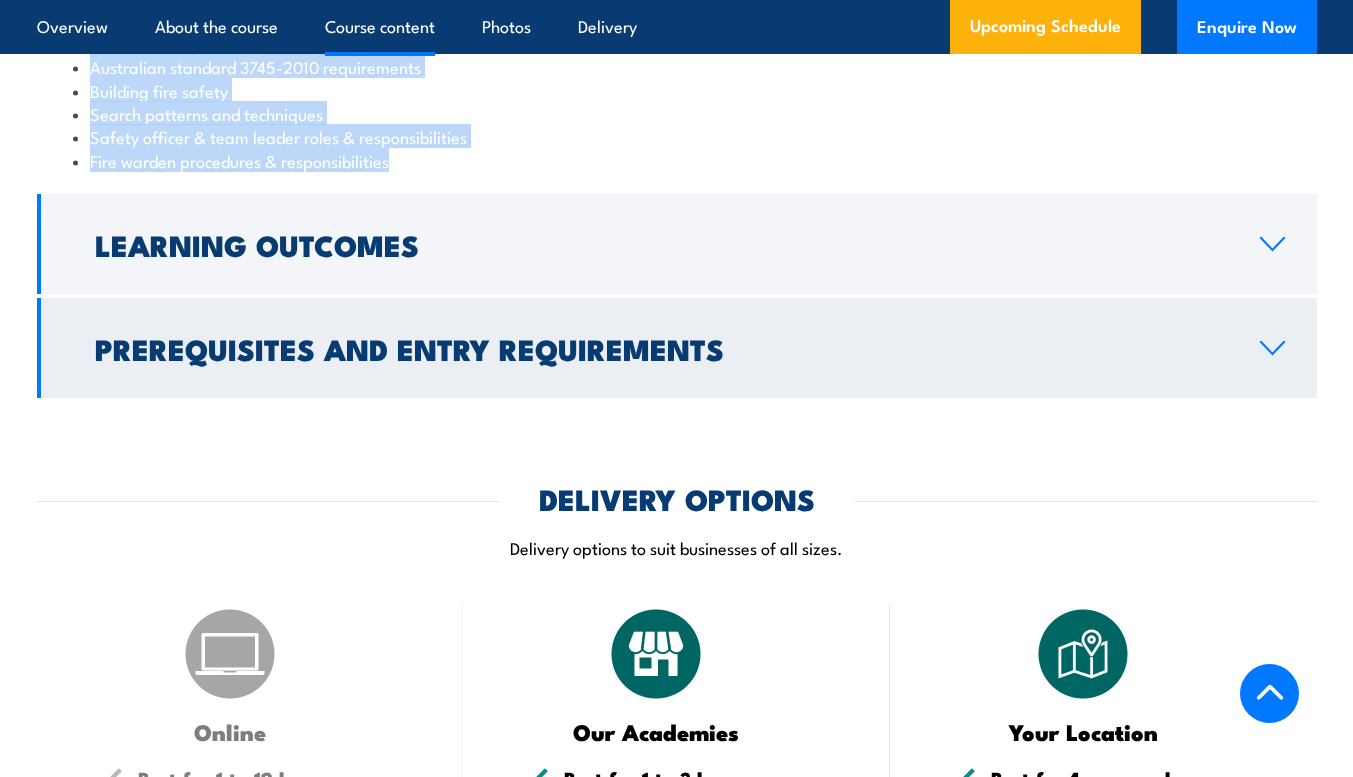 scroll, scrollTop: 2008, scrollLeft: 0, axis: vertical 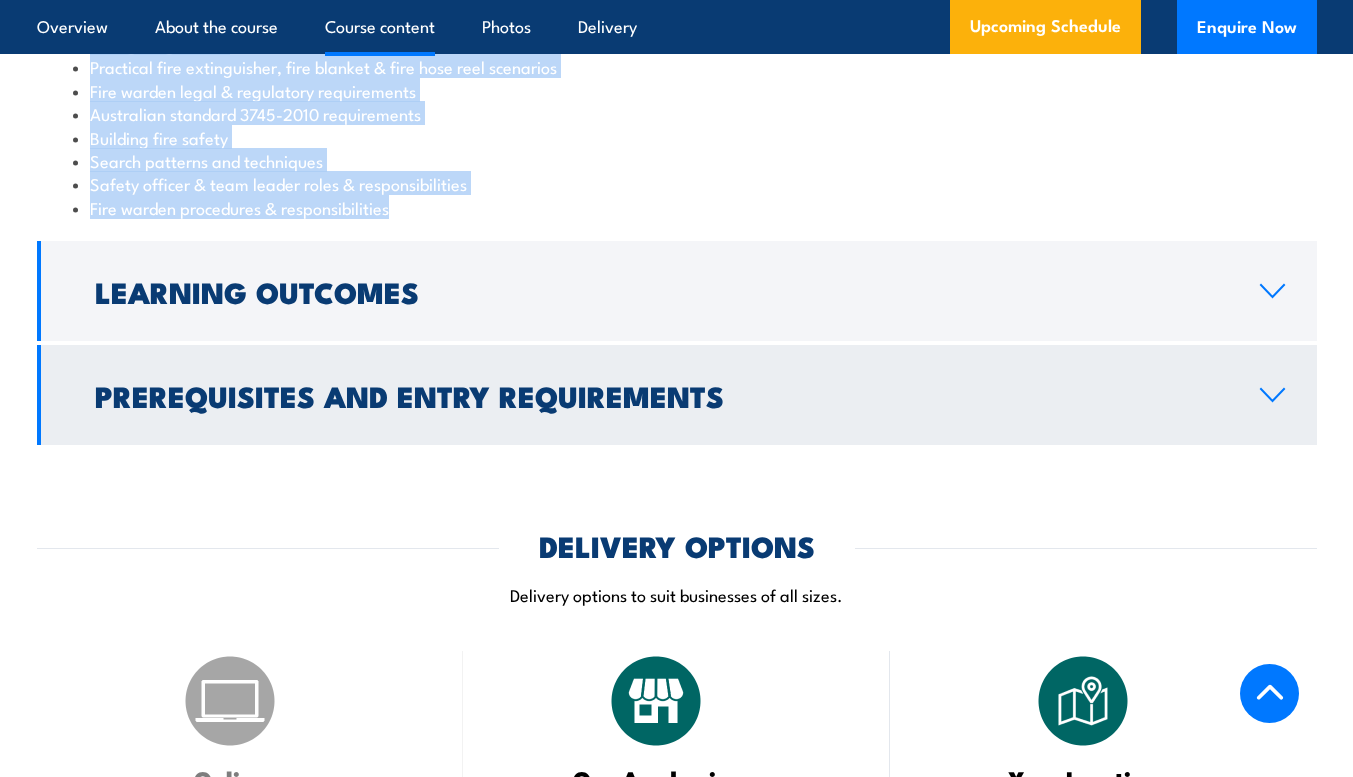 click on "Prerequisites and Entry Requirements" at bounding box center [661, 395] 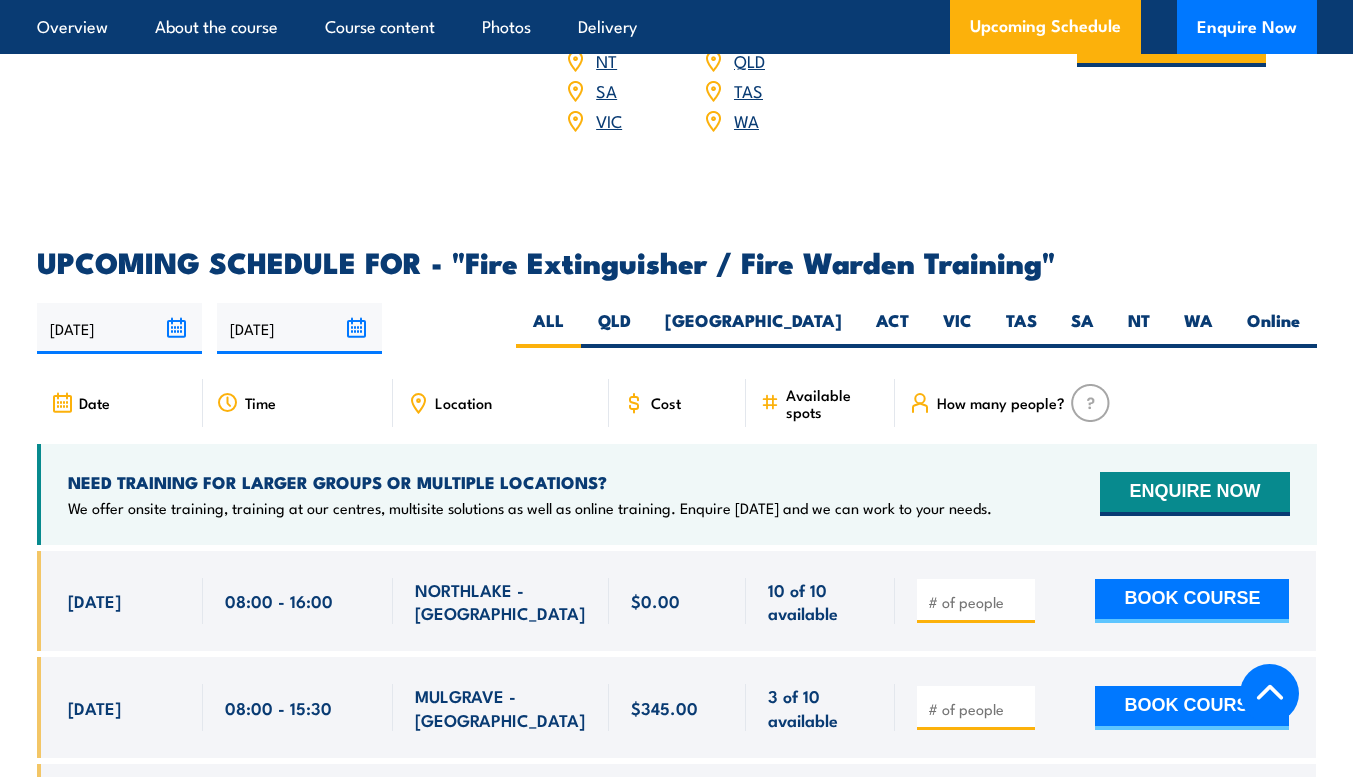 scroll, scrollTop: 2828, scrollLeft: 0, axis: vertical 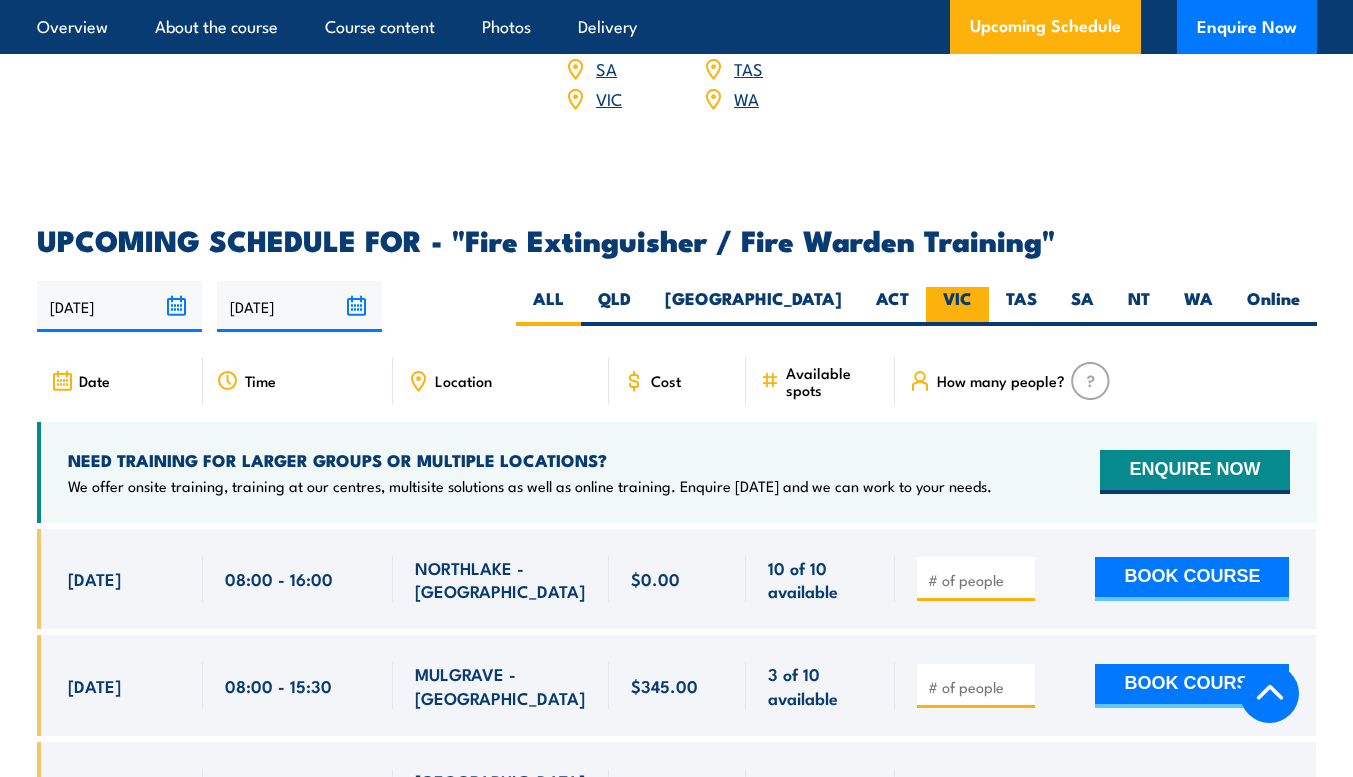 click on "VIC" at bounding box center [957, 306] 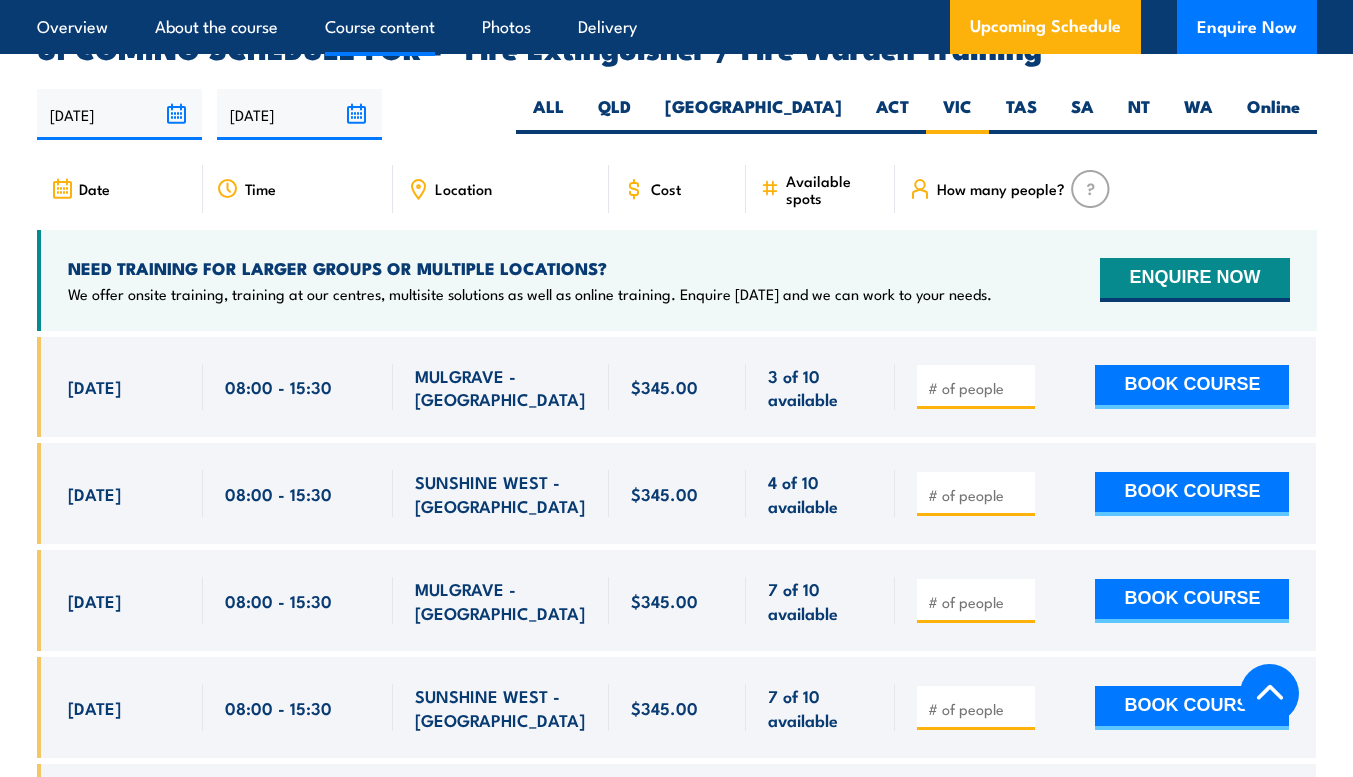 scroll, scrollTop: 0, scrollLeft: 0, axis: both 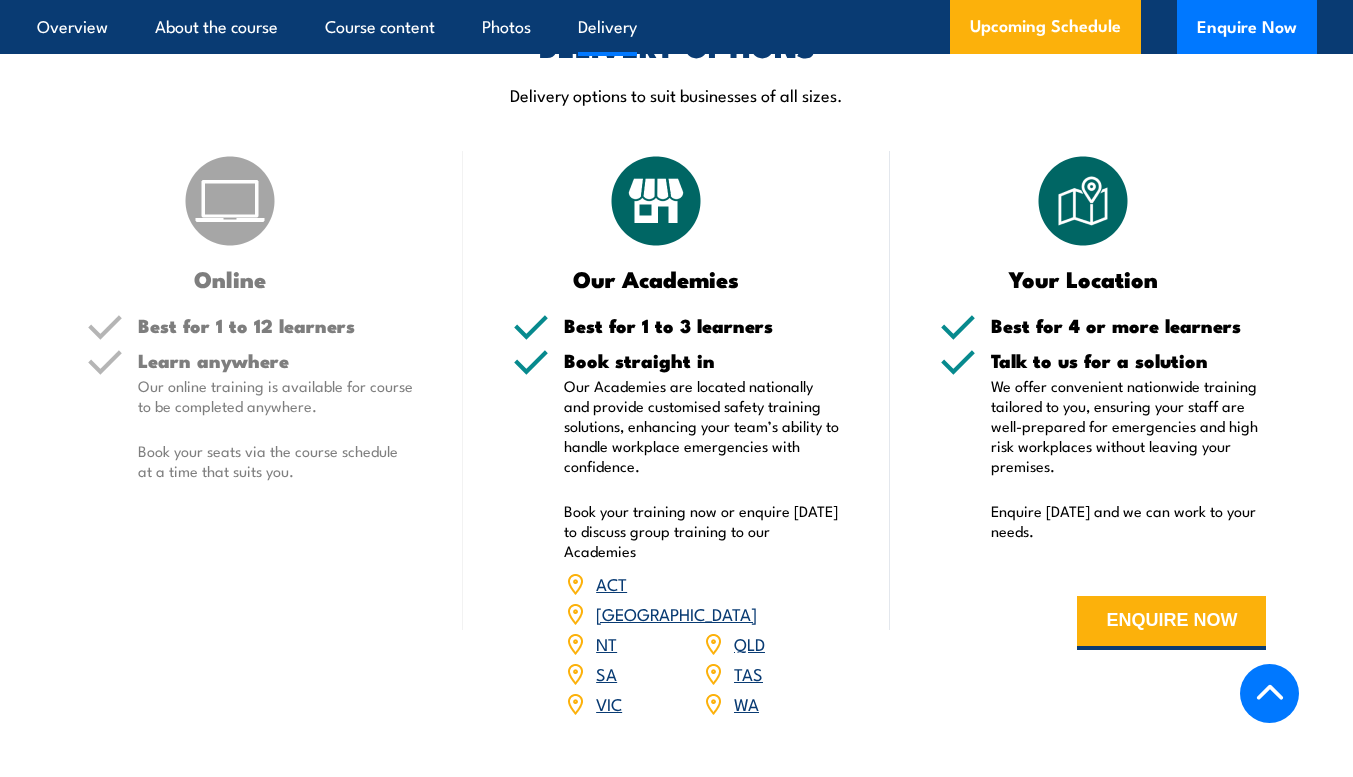 click at bounding box center [230, 201] 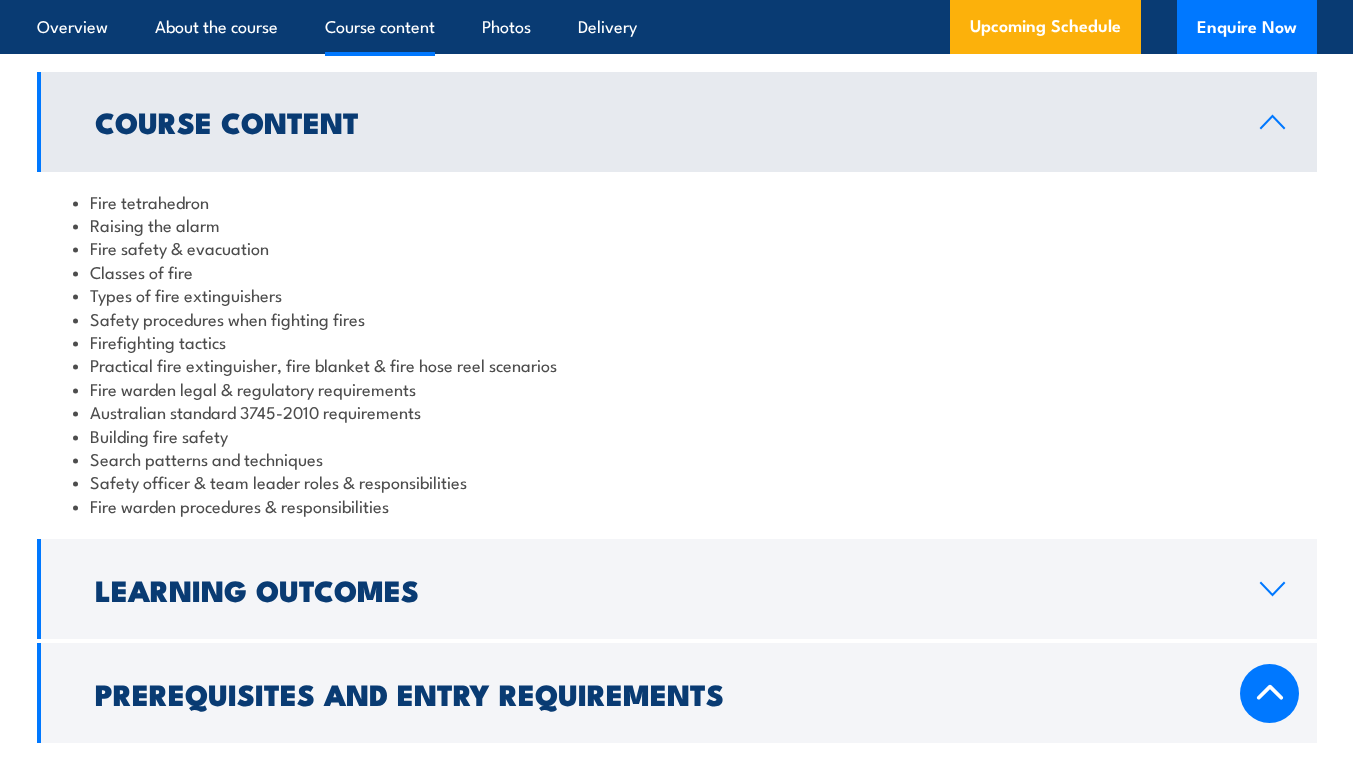 scroll, scrollTop: 1608, scrollLeft: 0, axis: vertical 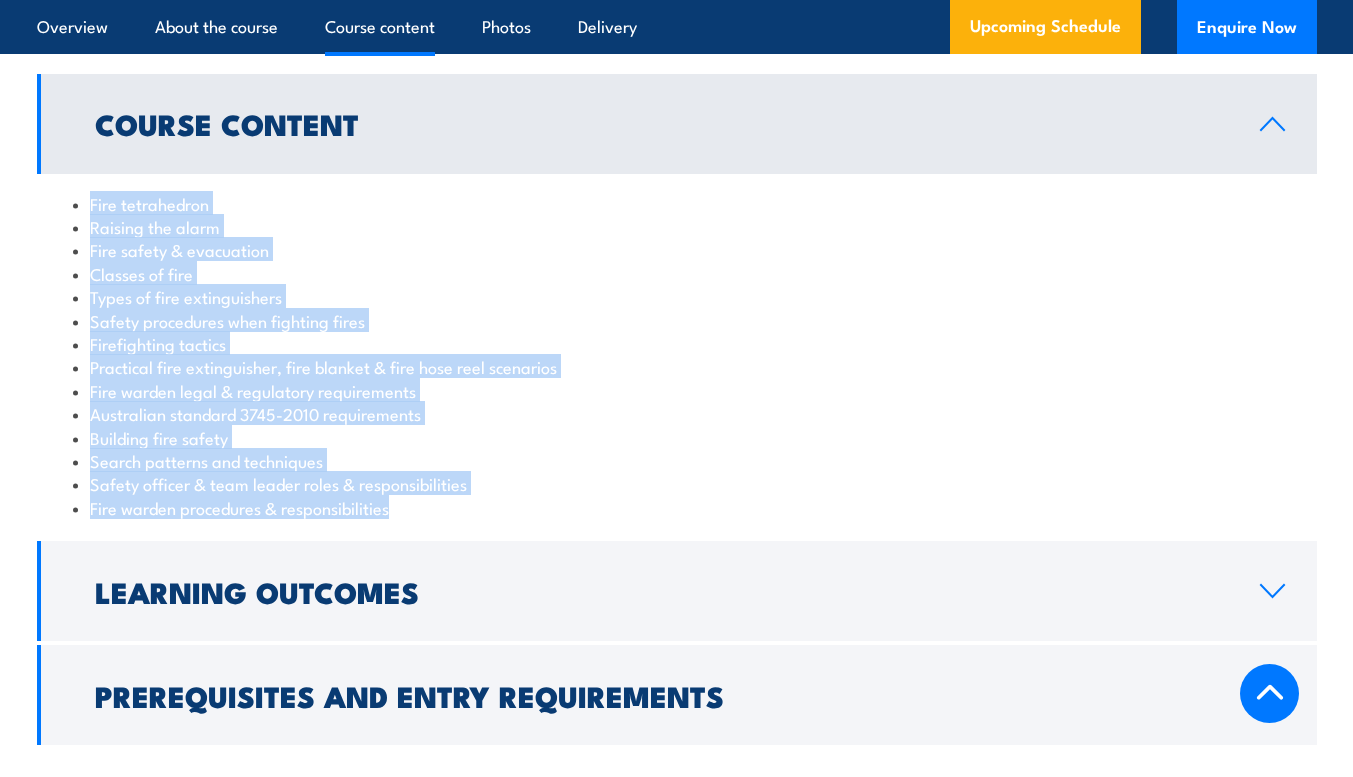drag, startPoint x: 408, startPoint y: 511, endPoint x: 80, endPoint y: 210, distance: 445.17975 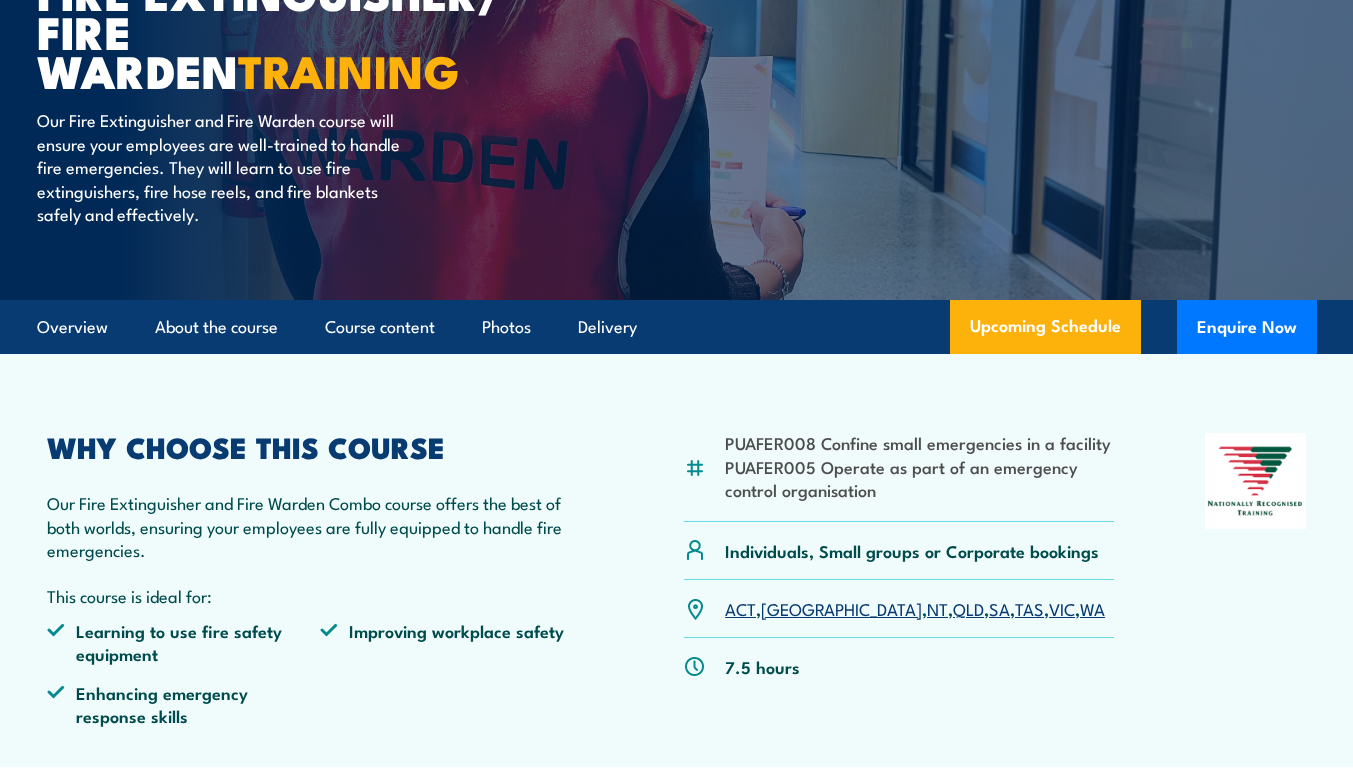 scroll, scrollTop: 0, scrollLeft: 0, axis: both 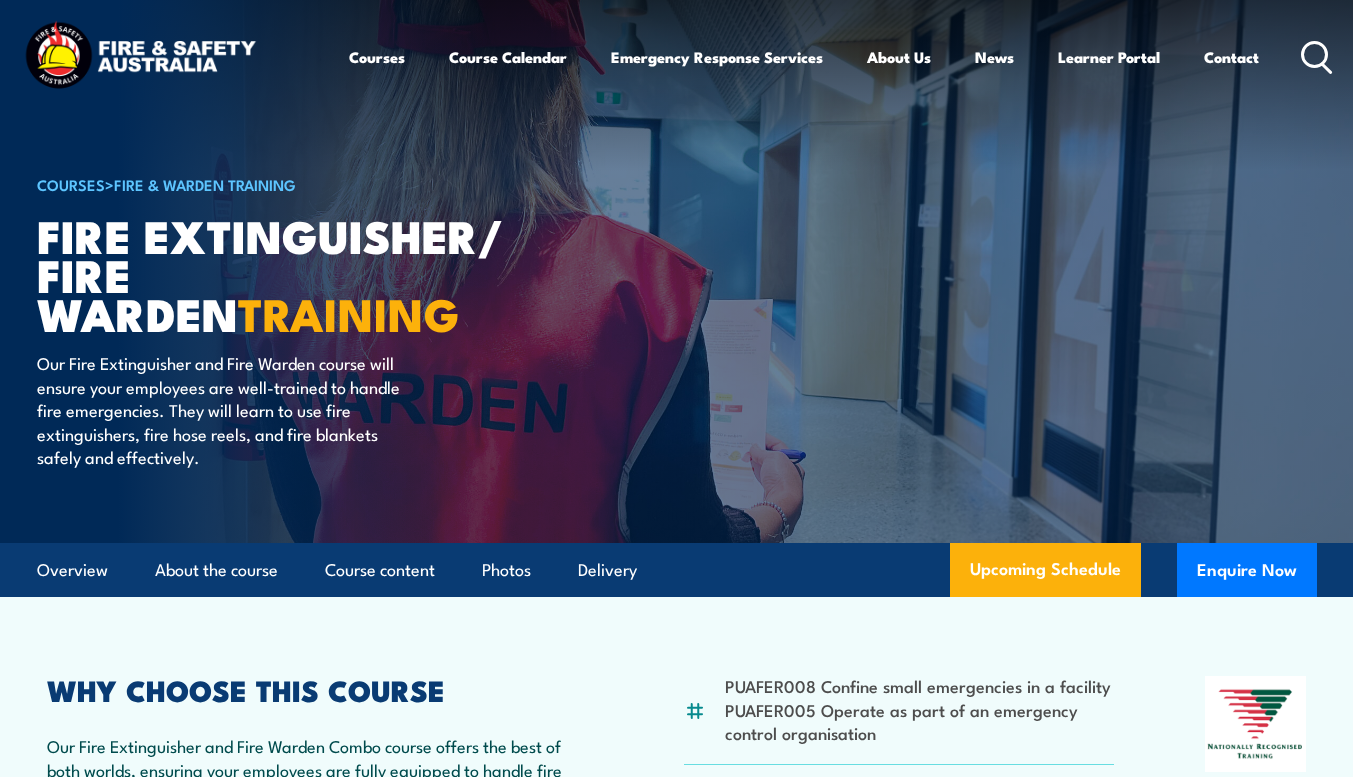 click 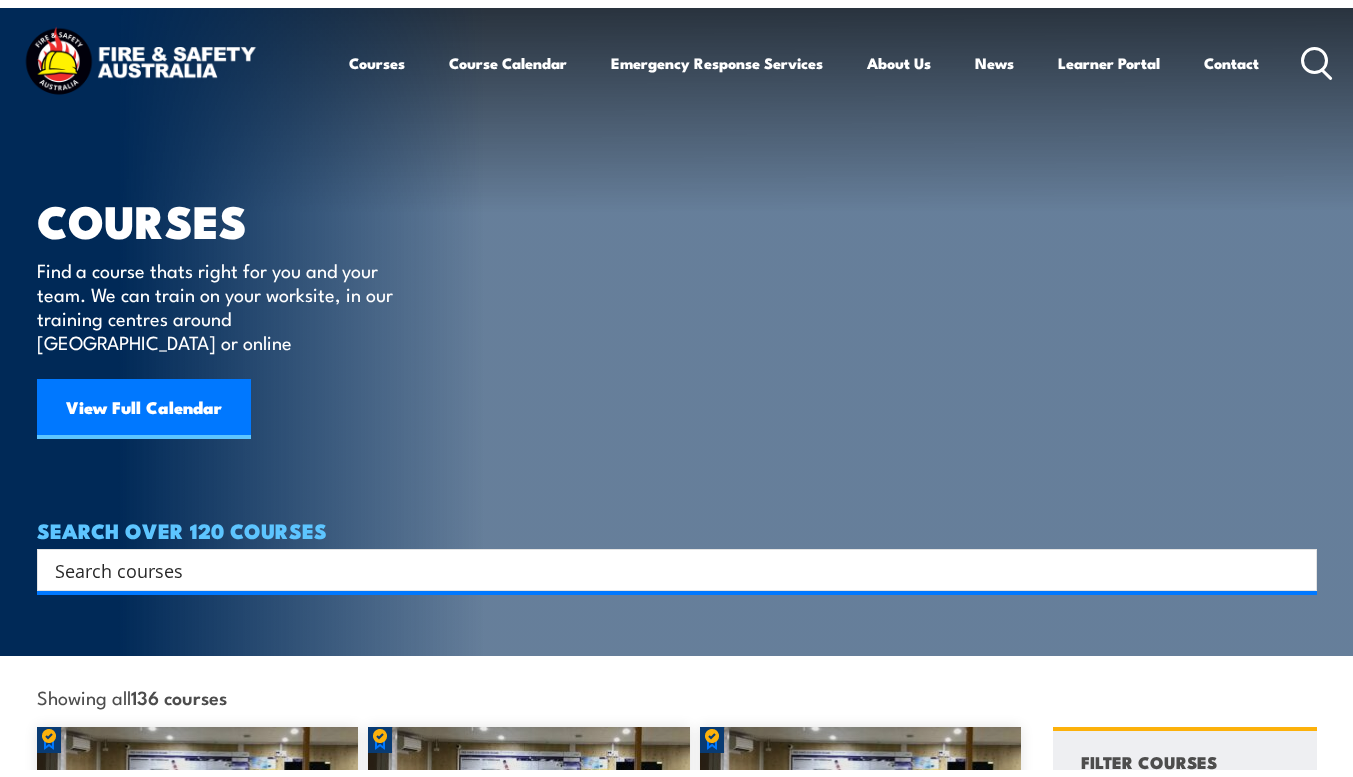scroll, scrollTop: 0, scrollLeft: 0, axis: both 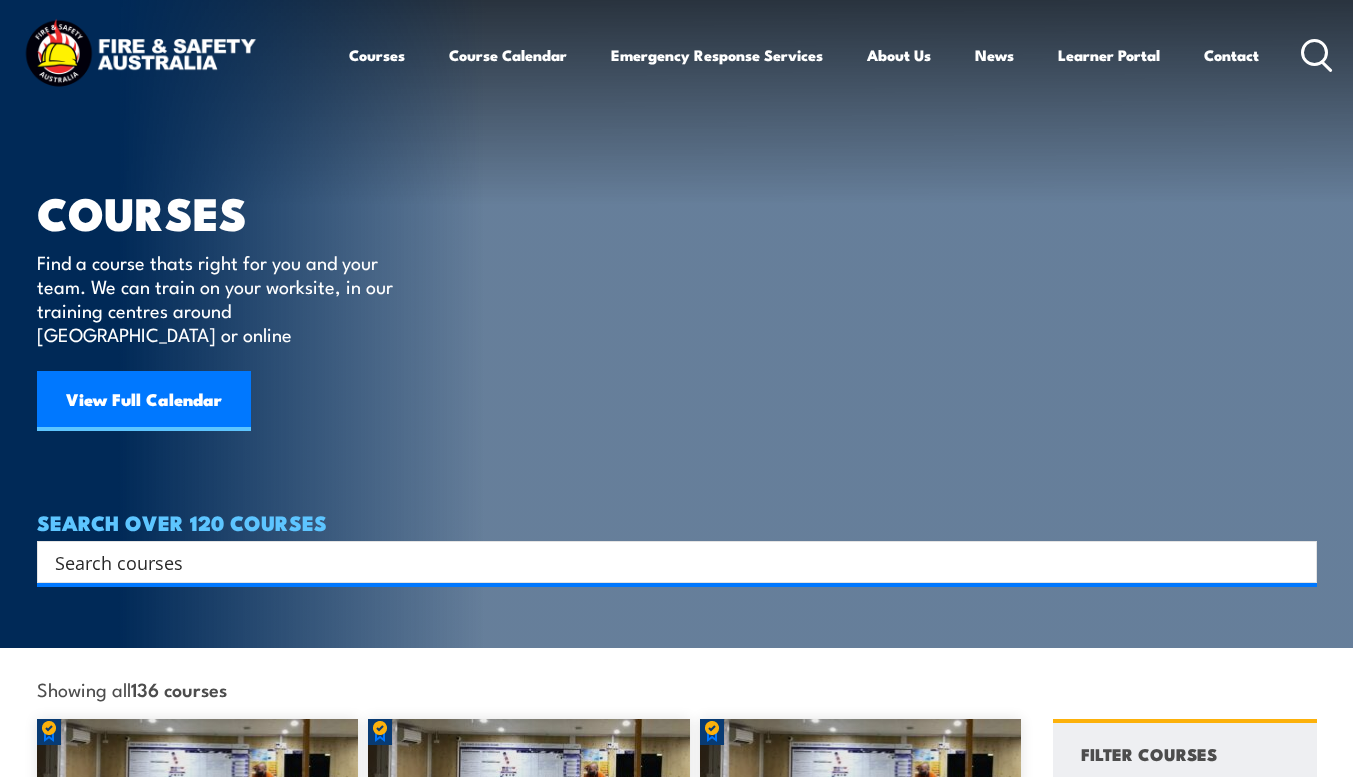 click at bounding box center (664, 562) 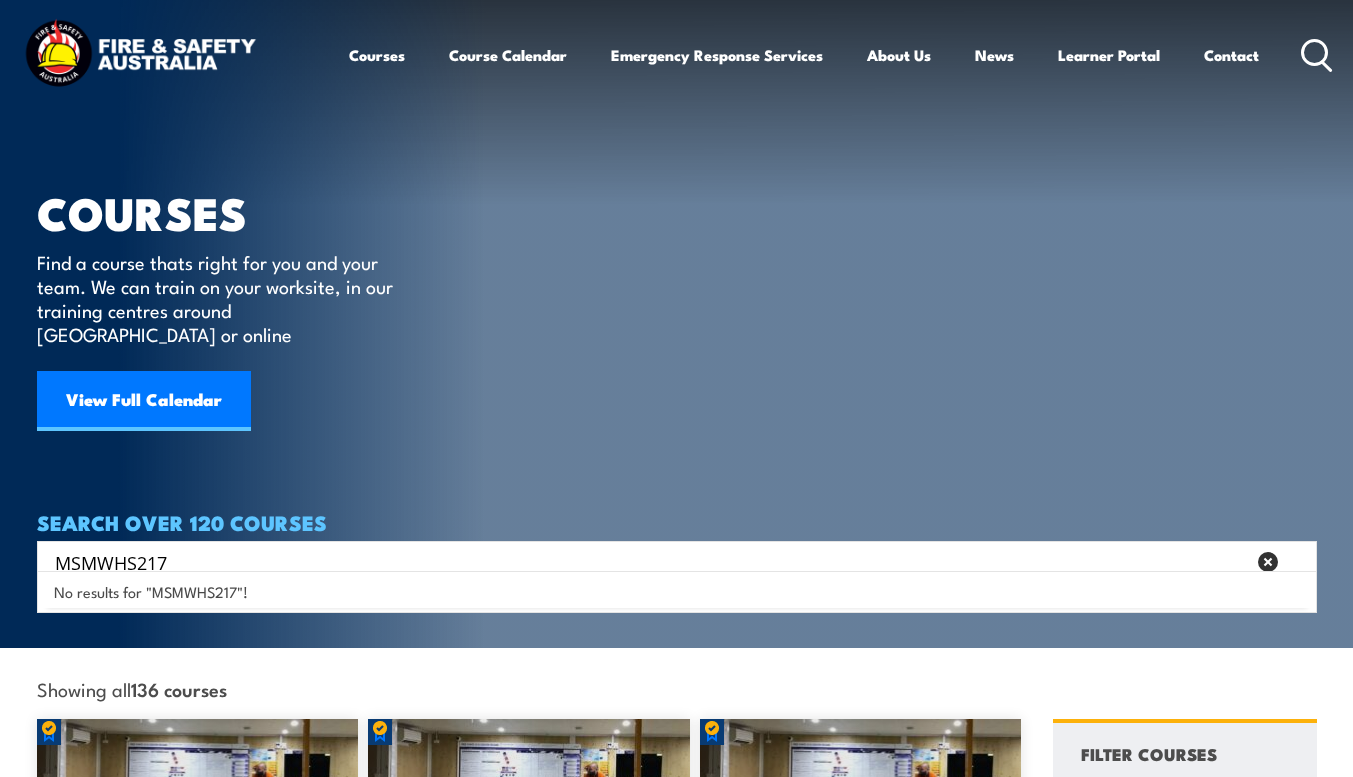 drag, startPoint x: 280, startPoint y: 523, endPoint x: 0, endPoint y: 530, distance: 280.0875 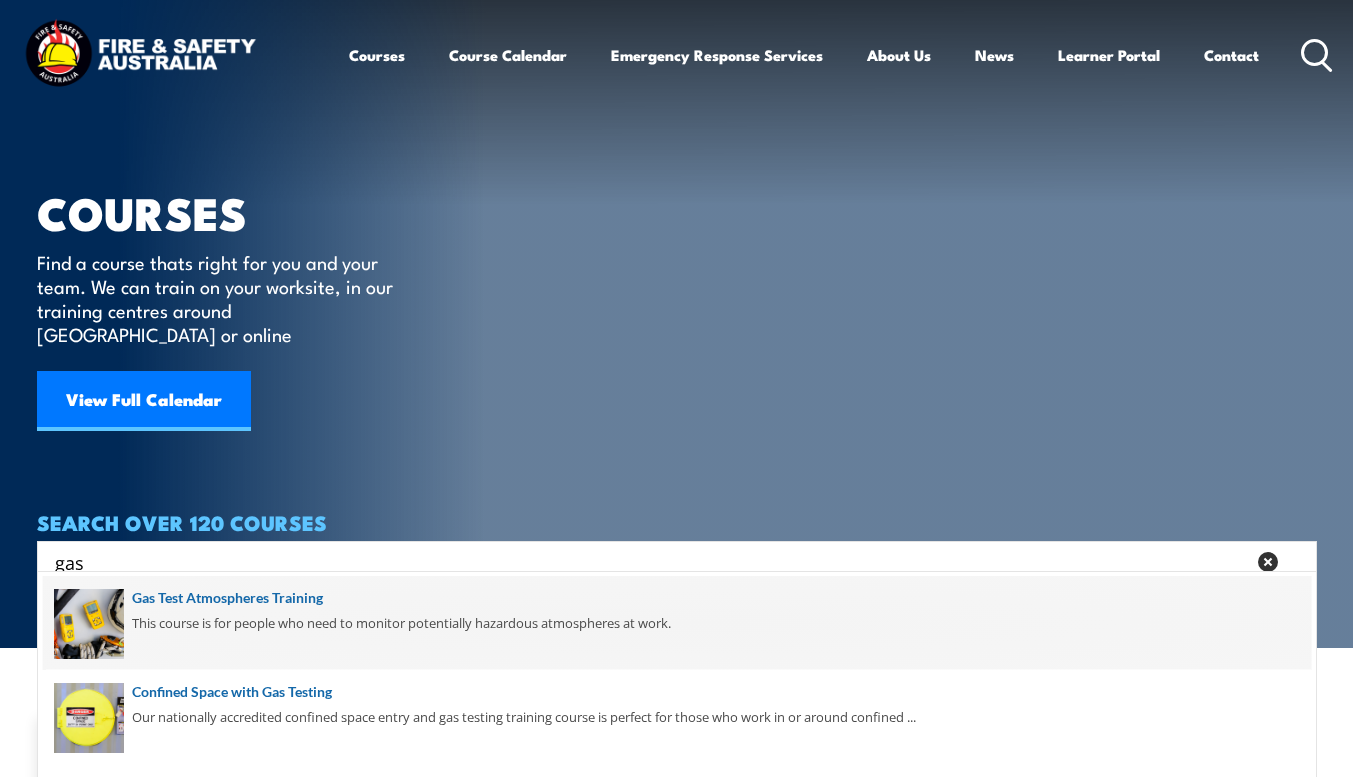 type on "gas" 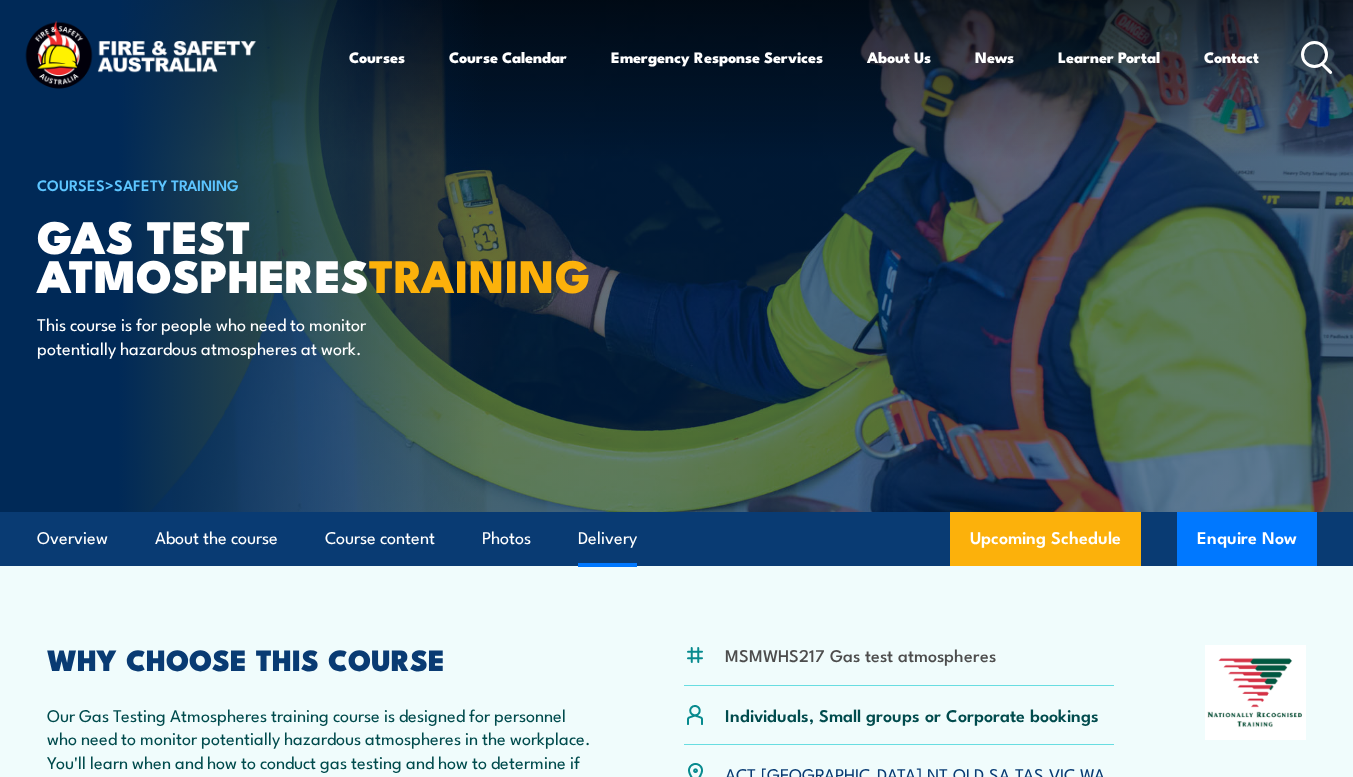 scroll, scrollTop: 0, scrollLeft: 0, axis: both 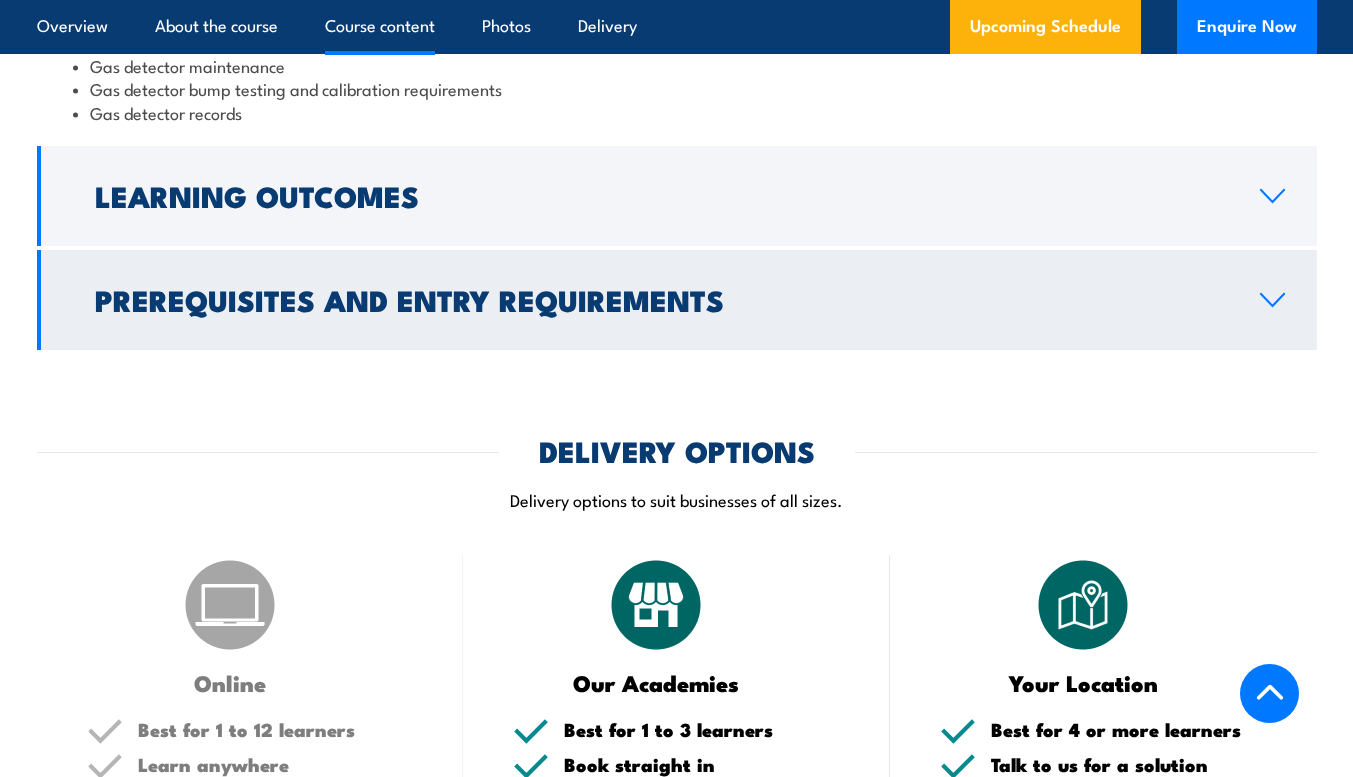 click on "Prerequisites and Entry Requirements" at bounding box center (661, 299) 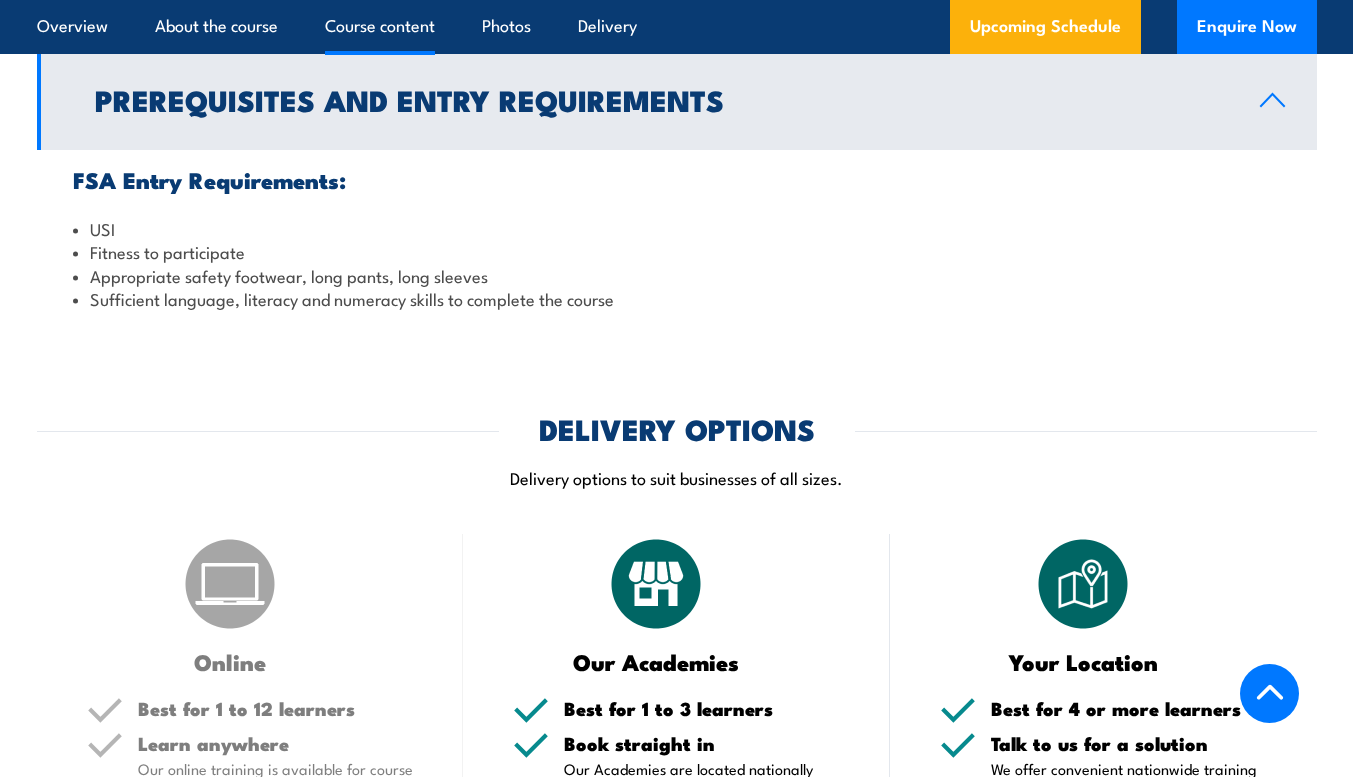 click on "Prerequisites and Entry Requirements" at bounding box center [677, 100] 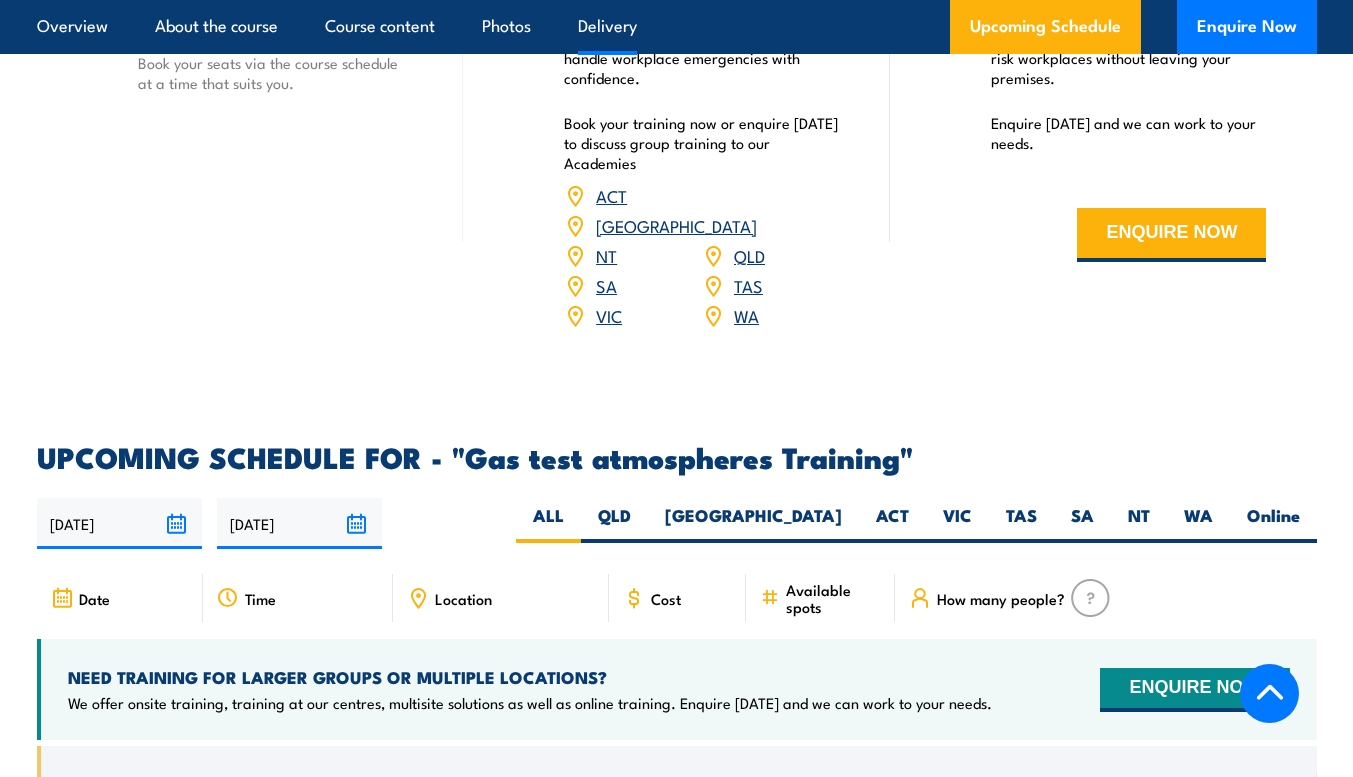 scroll, scrollTop: 2460, scrollLeft: 0, axis: vertical 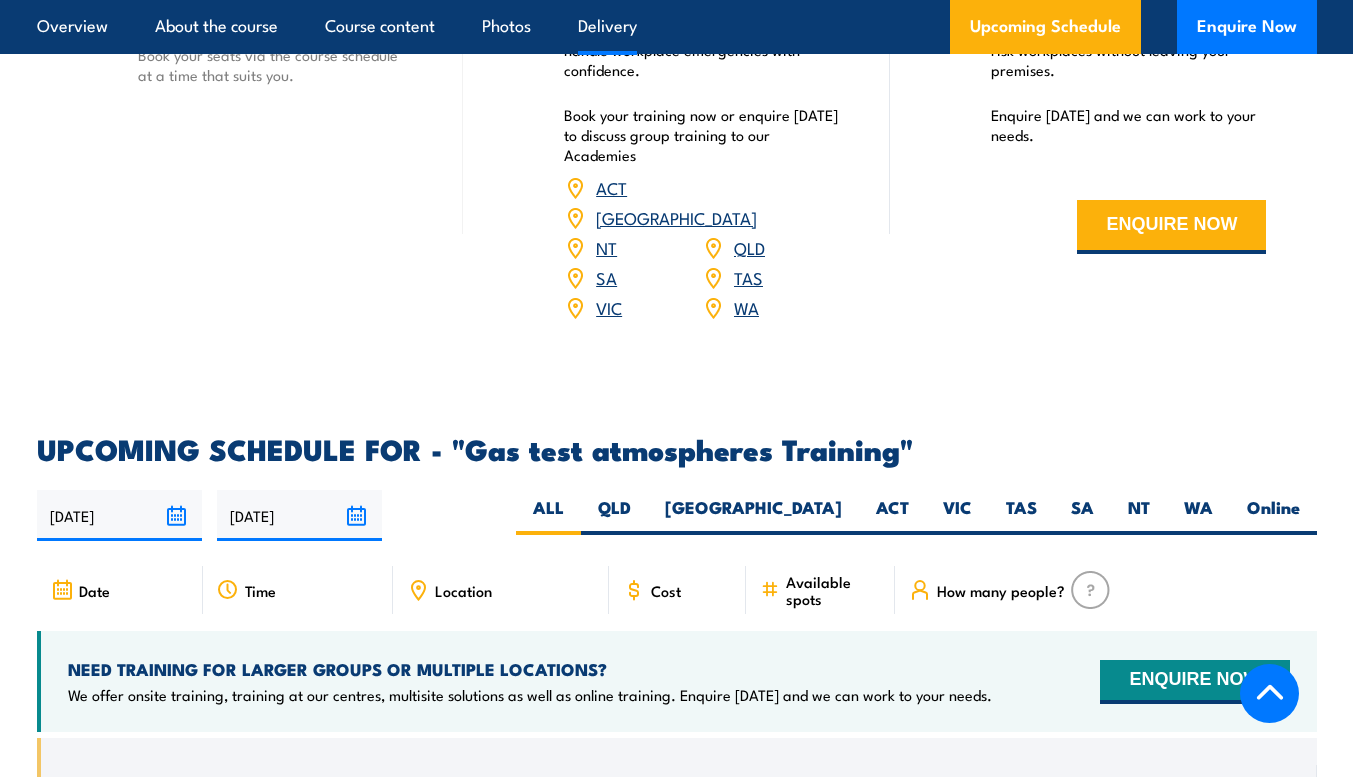 click on "VIC" at bounding box center [609, 307] 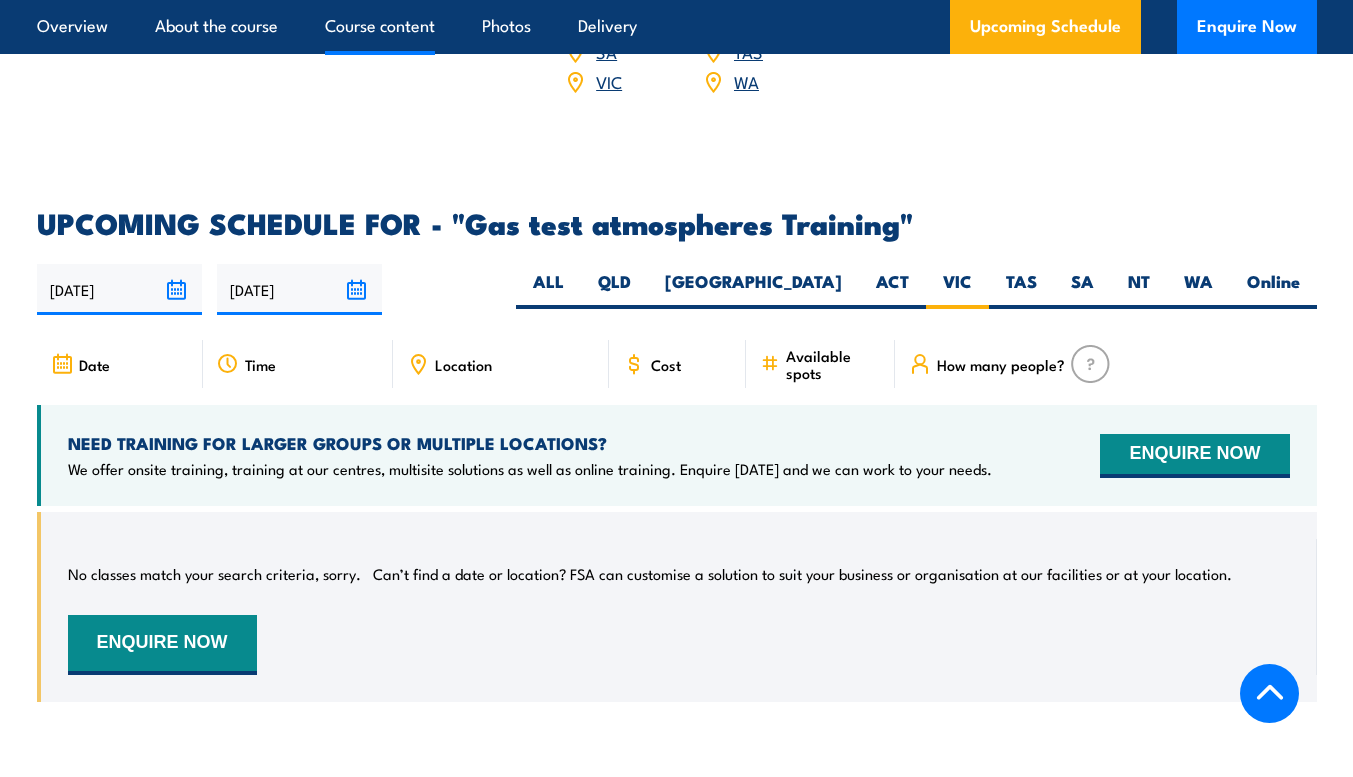 scroll, scrollTop: 0, scrollLeft: 0, axis: both 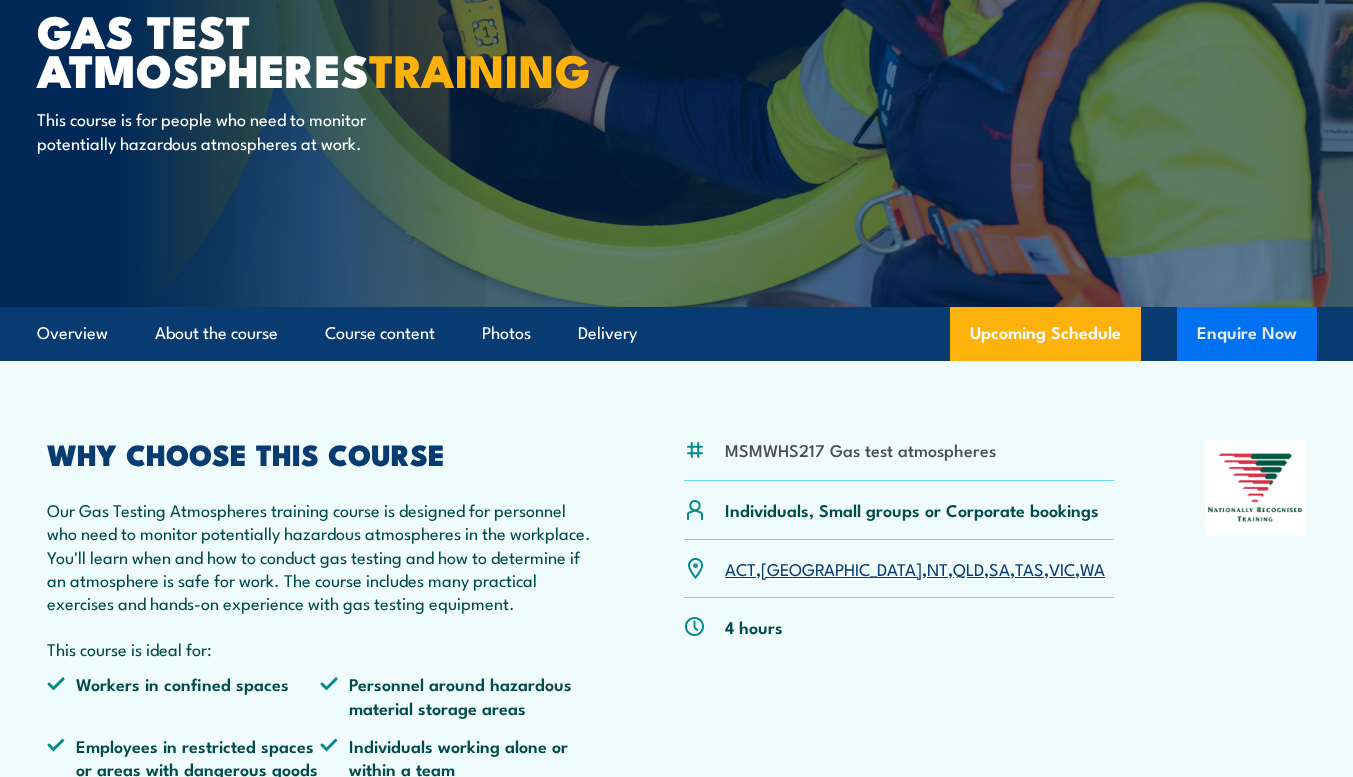 click on "Enquire Now" at bounding box center [1247, 334] 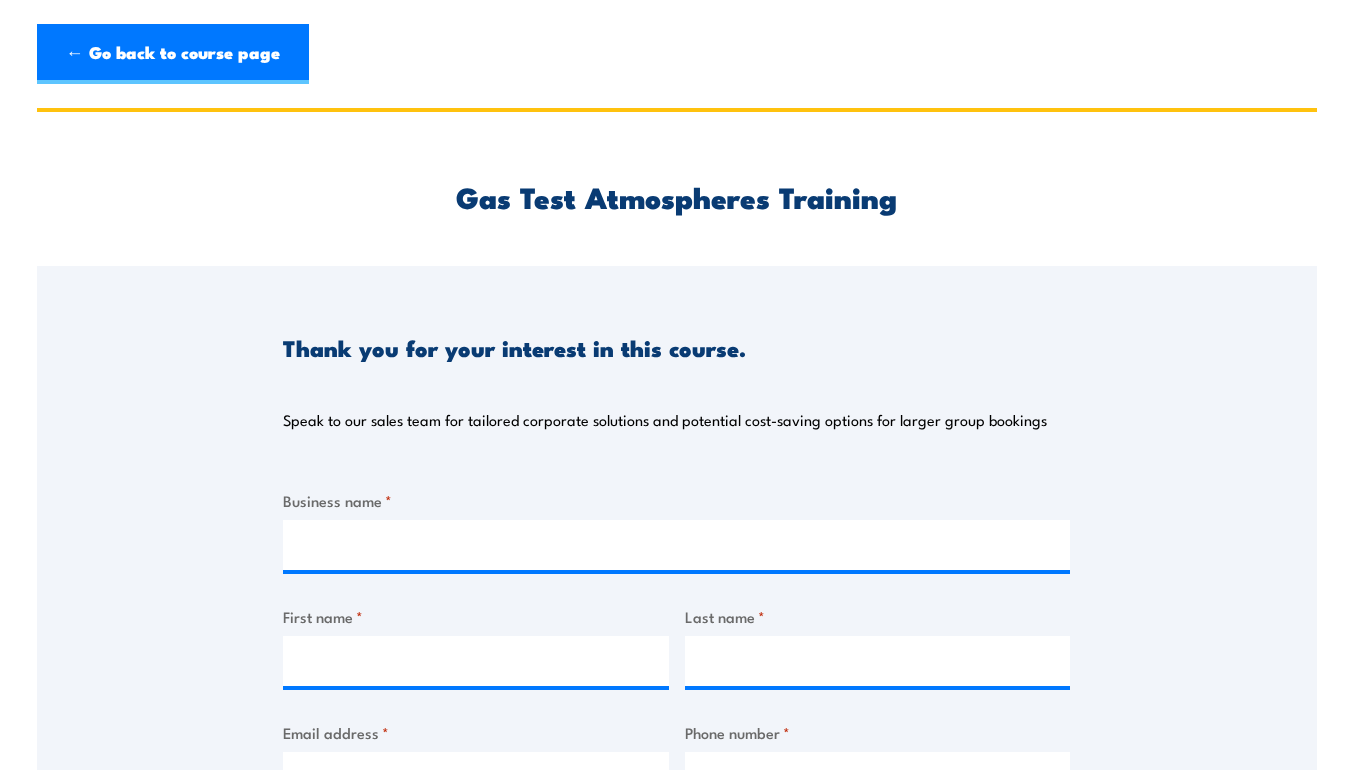 scroll, scrollTop: 0, scrollLeft: 0, axis: both 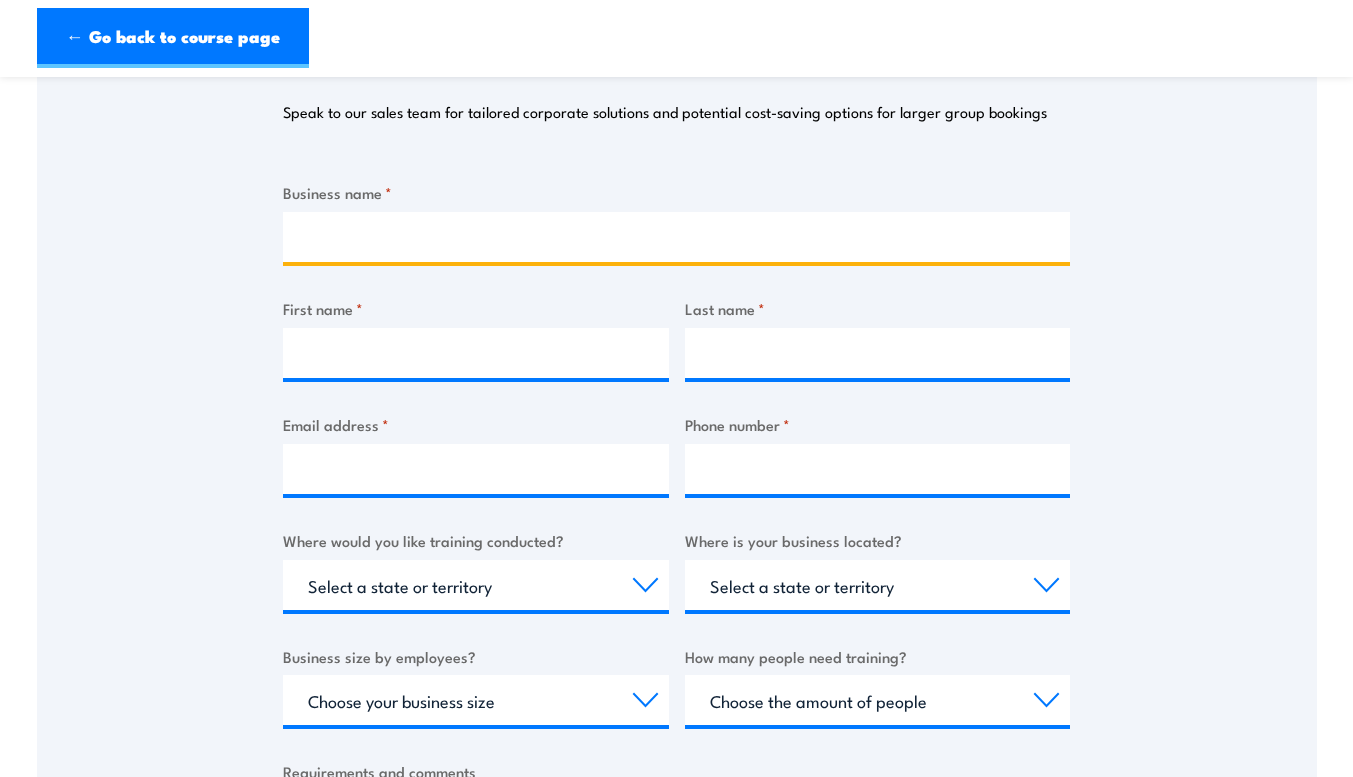 click on "Business name *" at bounding box center (676, 237) 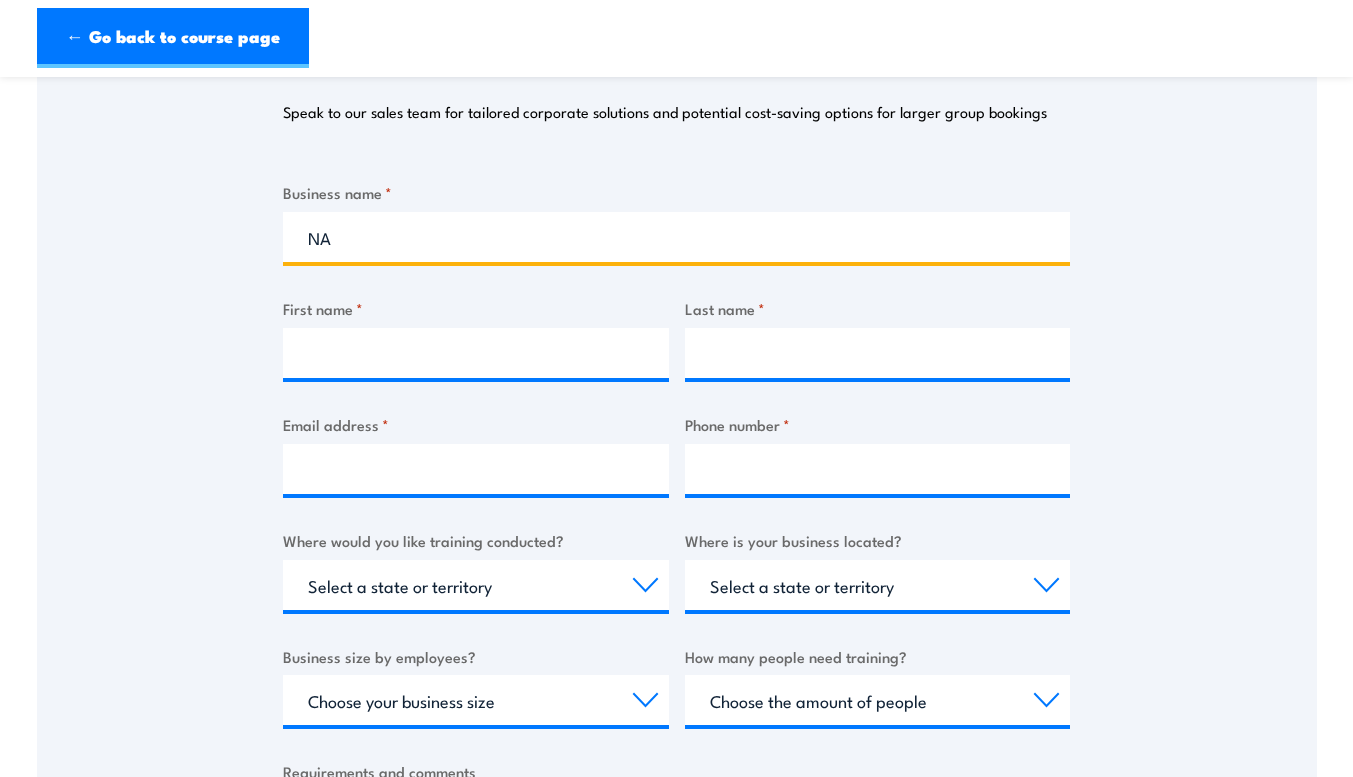 type on "NA" 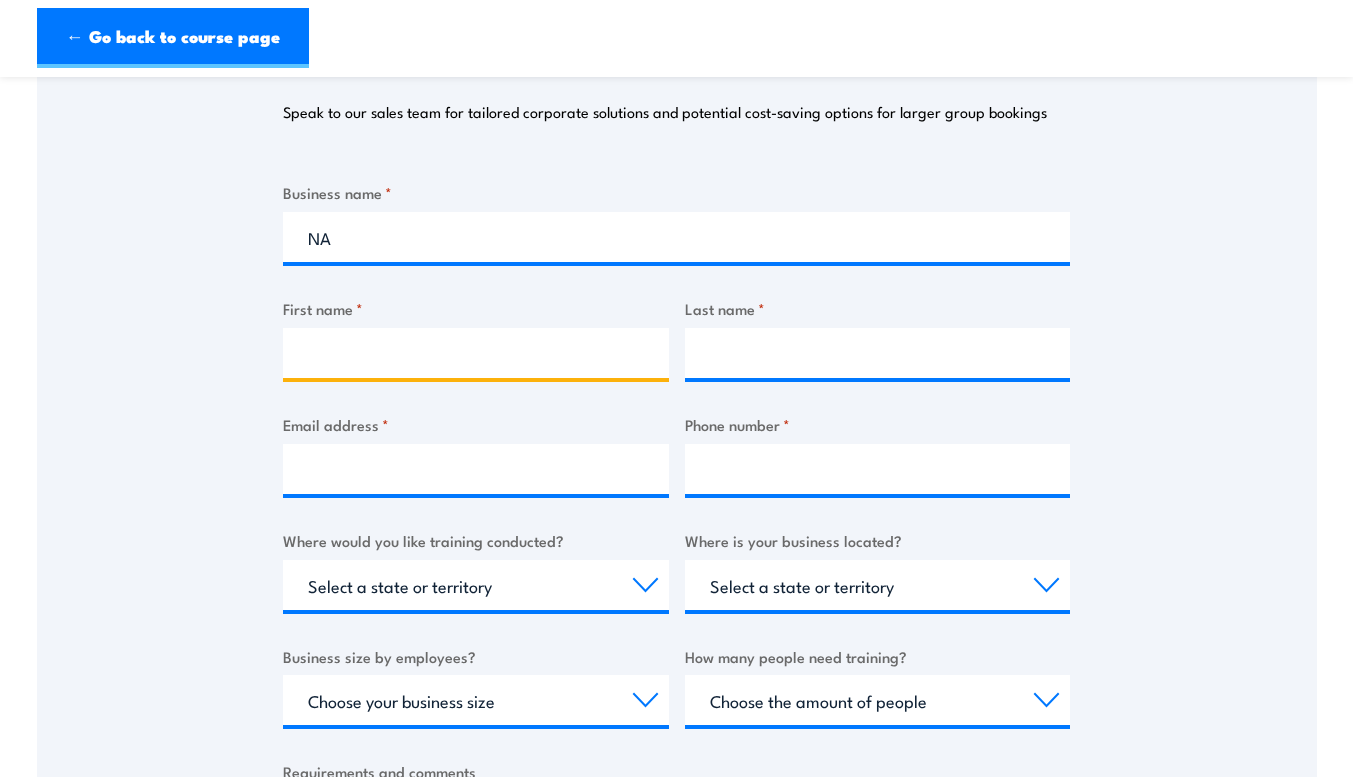 click on "First name *" at bounding box center (476, 353) 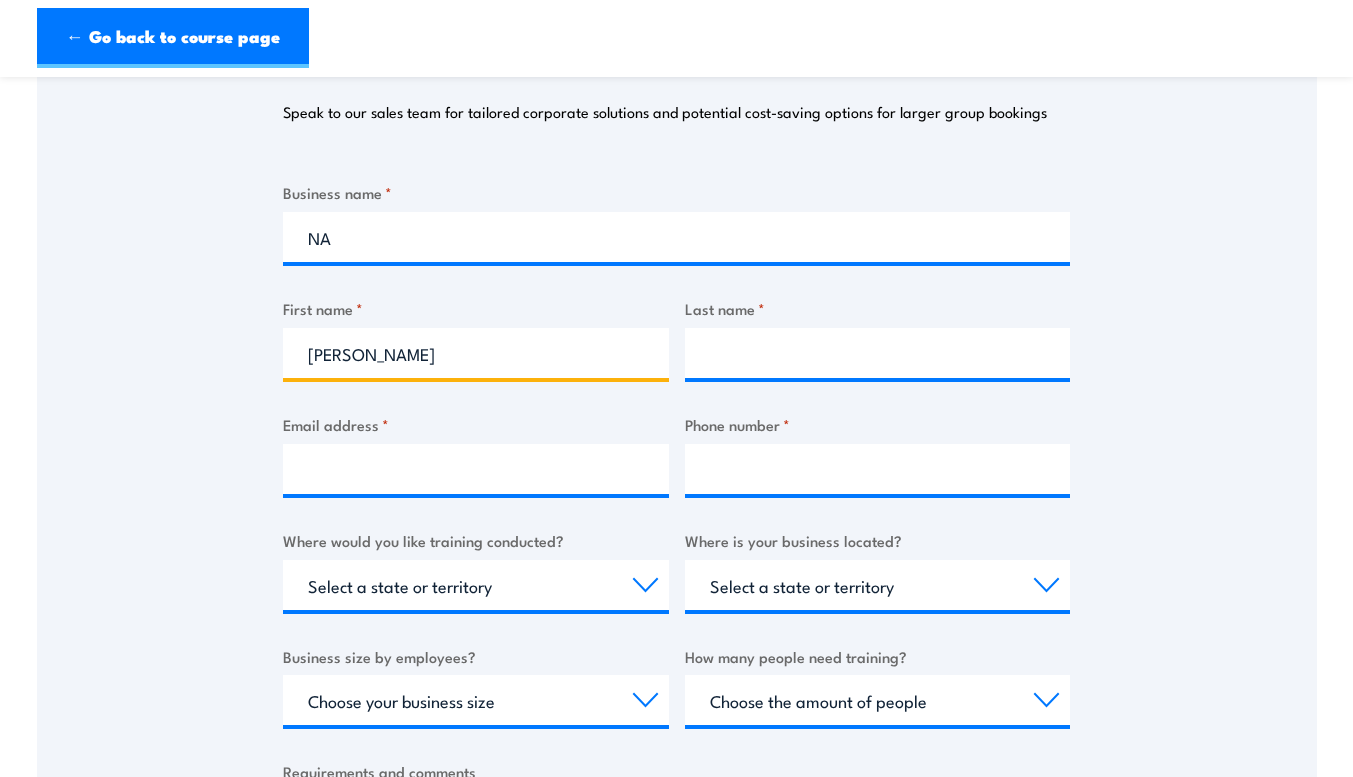 type on "Darren" 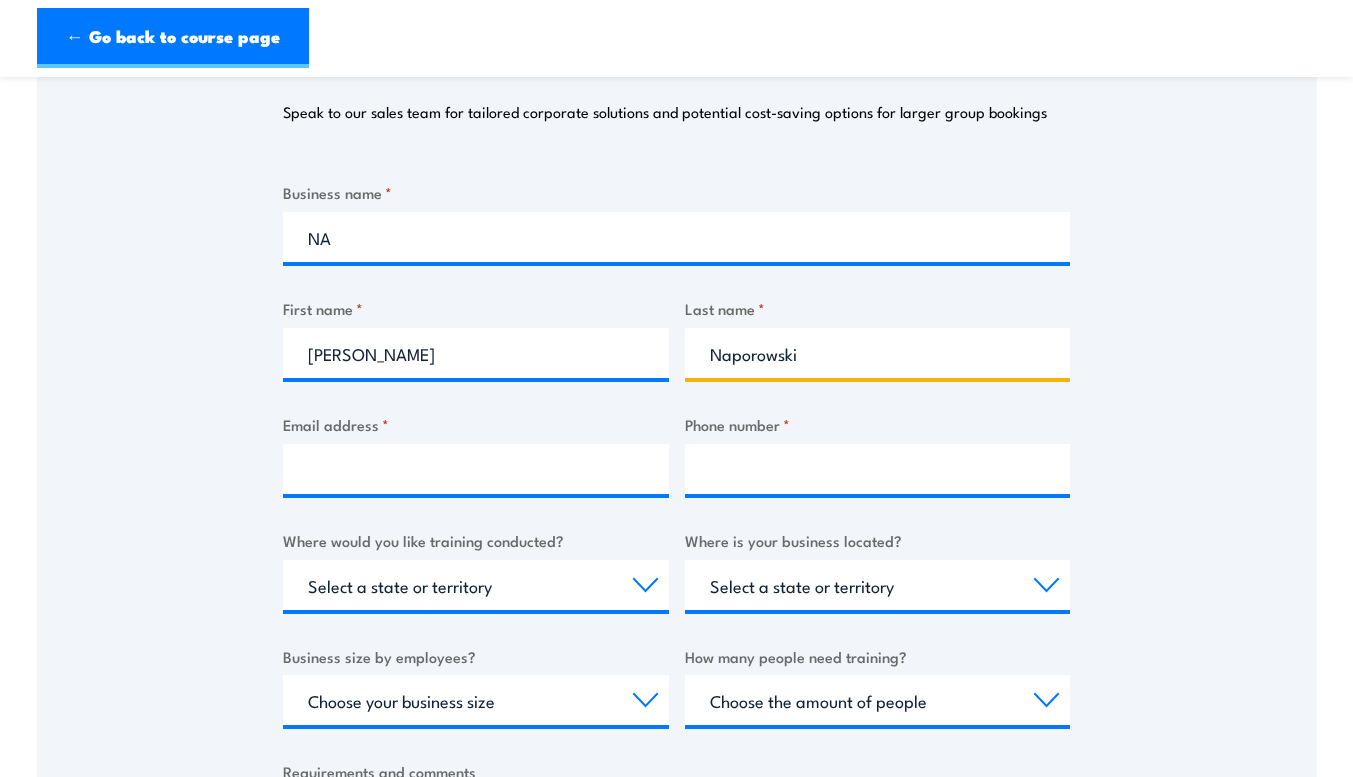 type on "Naporowski" 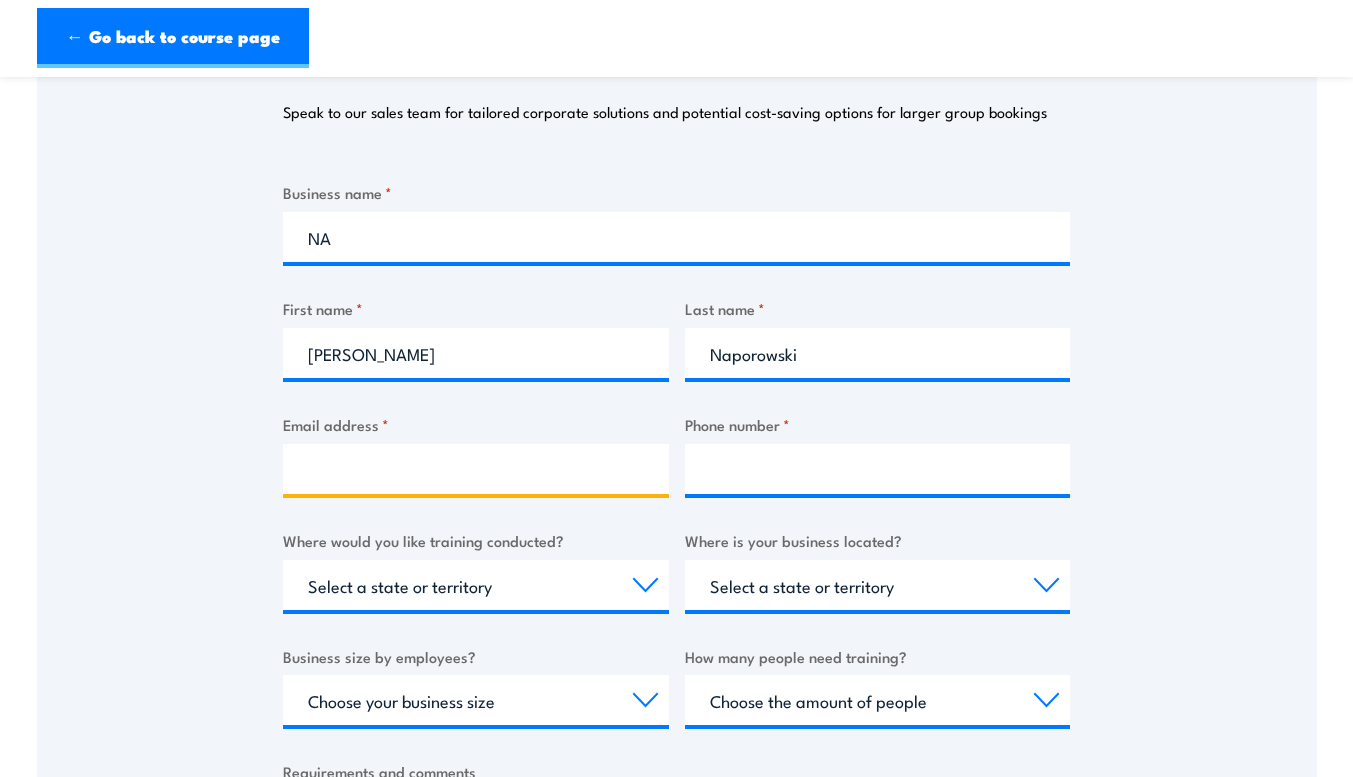 click on "Email address *" at bounding box center (476, 469) 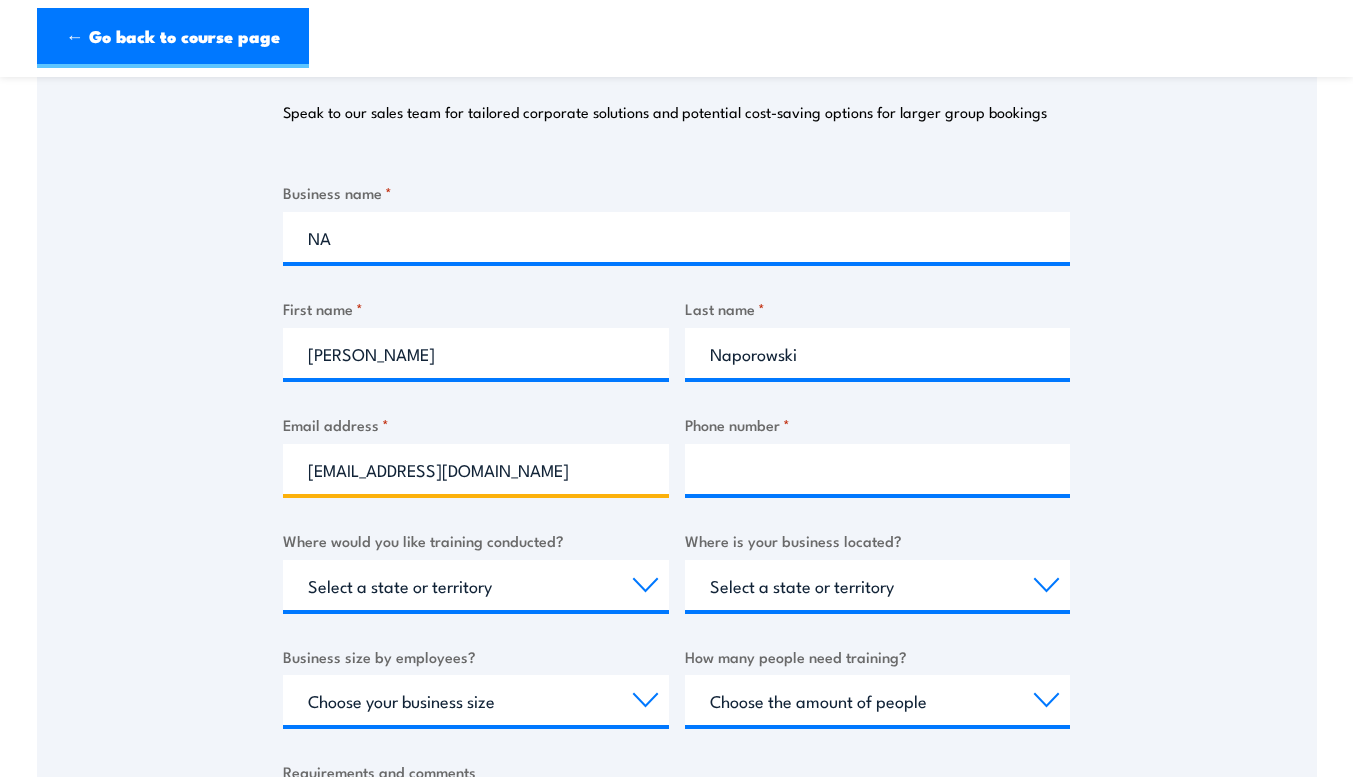 type on "darrennaporowski@gmail.com" 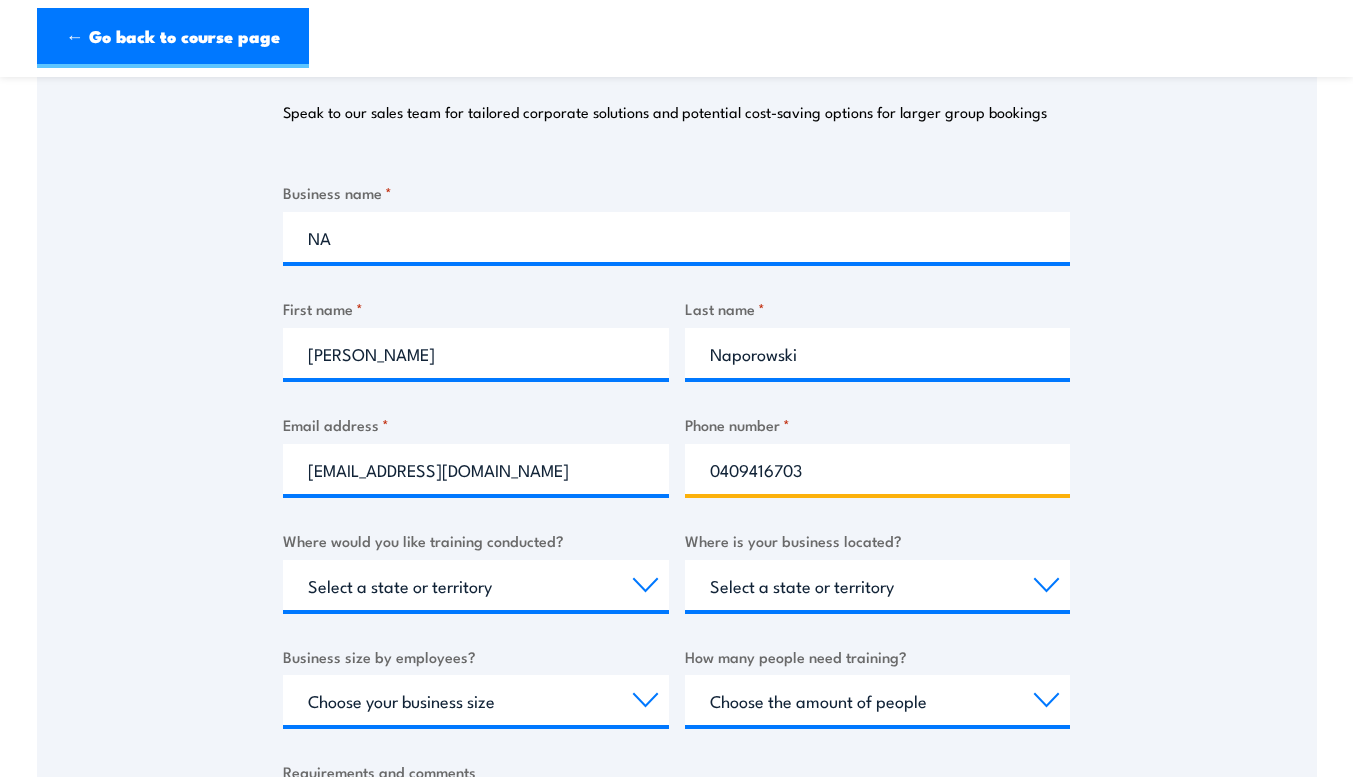 type on "0409416703" 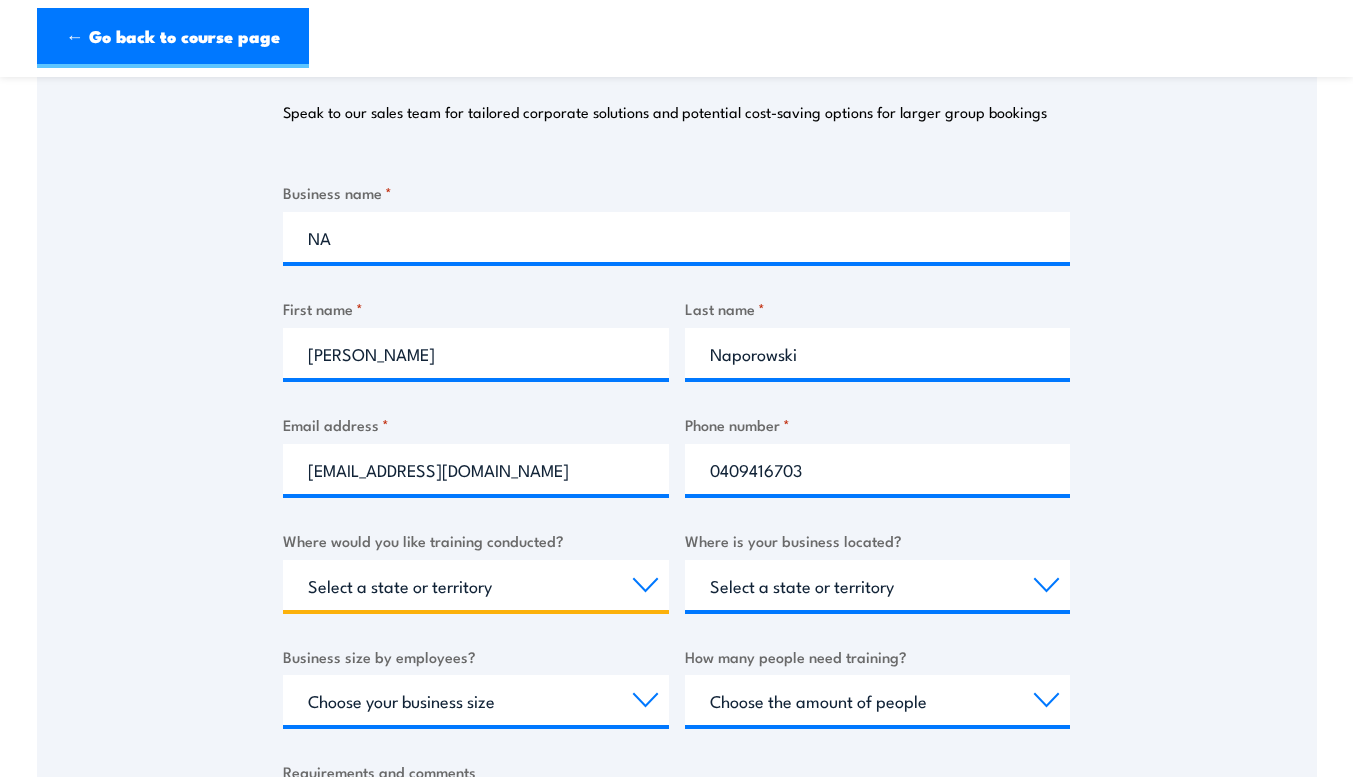 click on "Select a state or territory Nationally - multiple locations QLD NSW VIC SA ACT WA TAS NT" at bounding box center (476, 585) 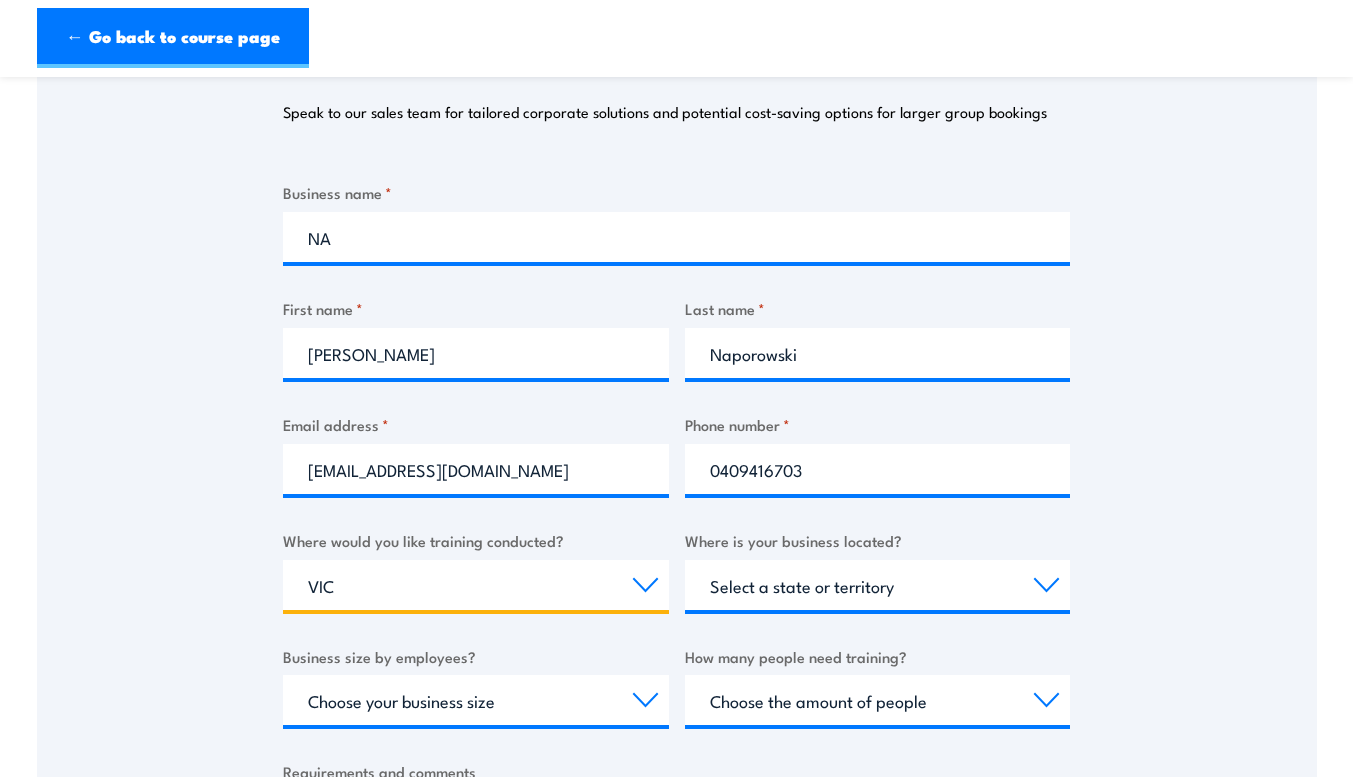 click on "Select a state or territory Nationally - multiple locations QLD NSW VIC SA ACT WA TAS NT" at bounding box center [476, 585] 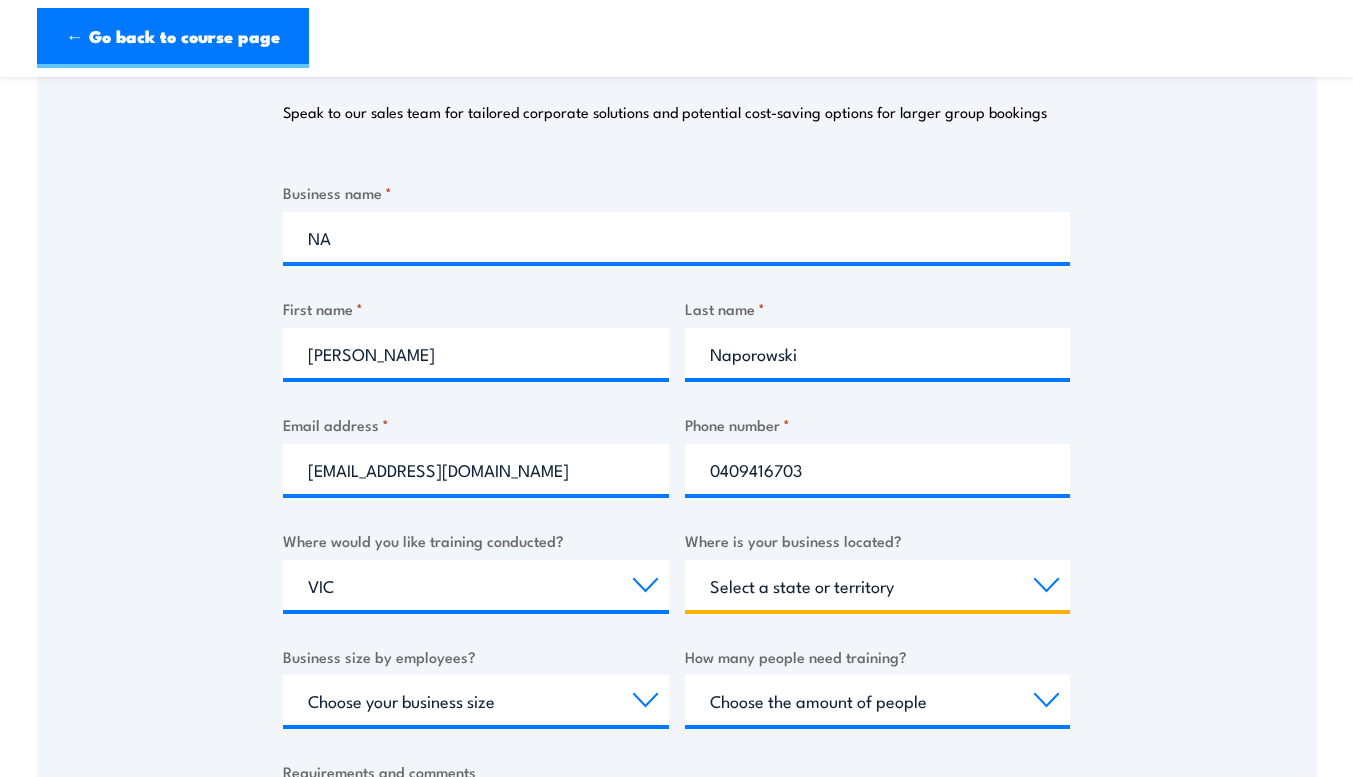 click on "Select a state or territory QLD NSW VIC SA ACT WA TAS NT" at bounding box center [878, 585] 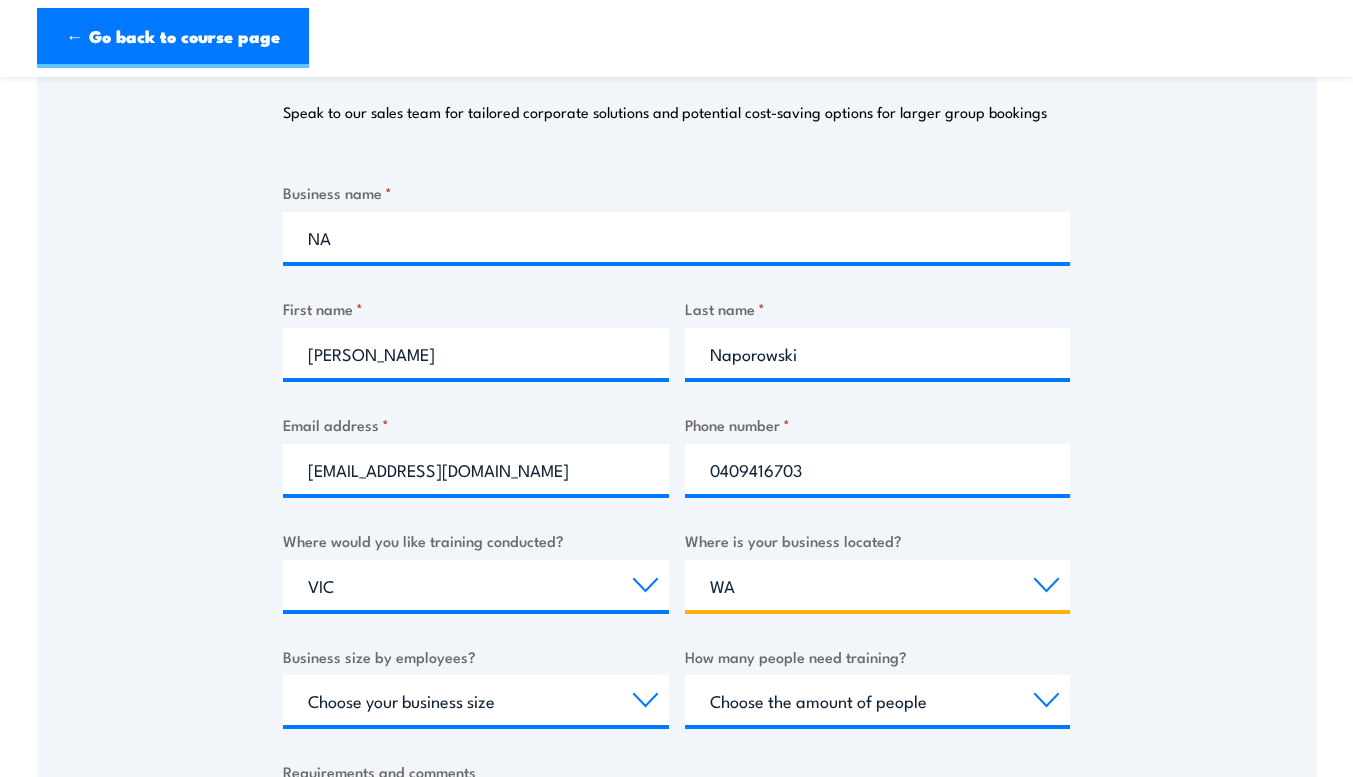 click on "Select a state or territory QLD NSW VIC SA ACT WA TAS NT" at bounding box center [878, 585] 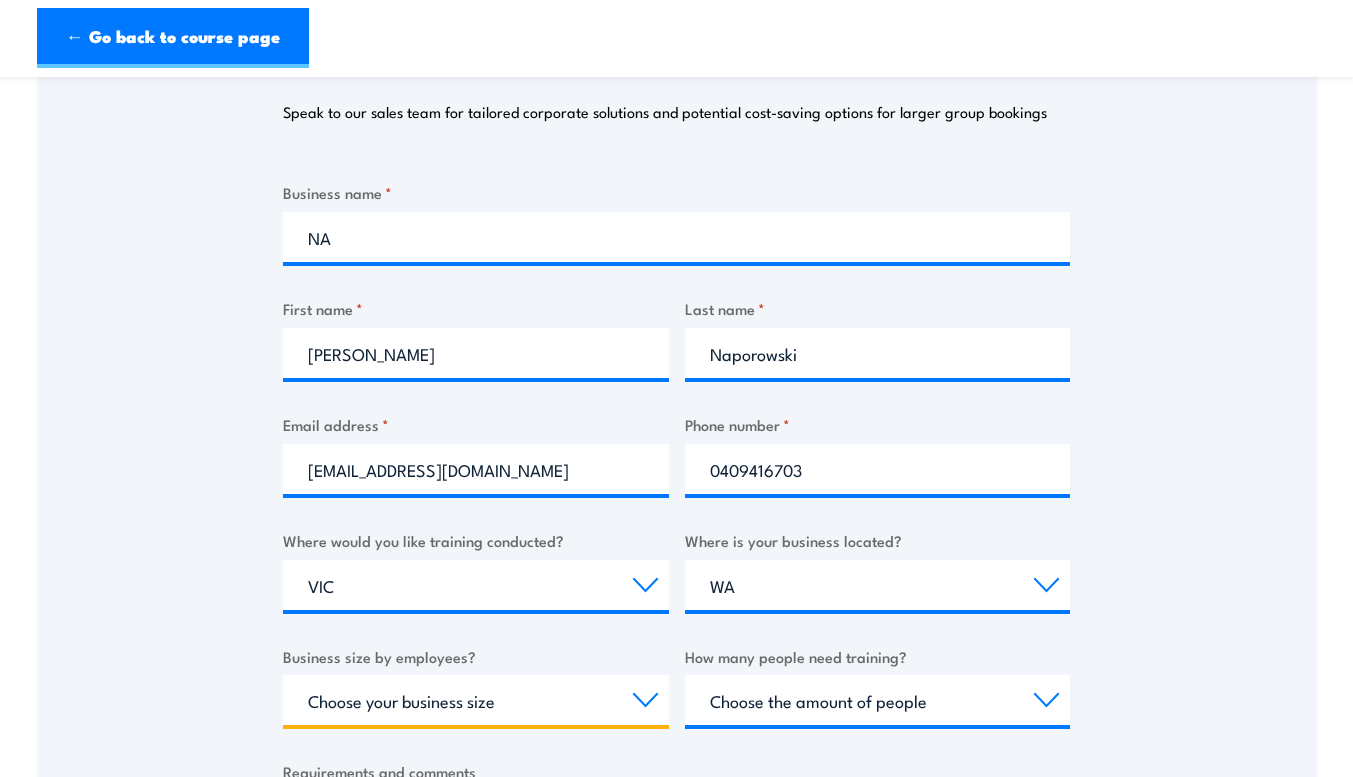 click on "Choose your business size 1 to 19 20 to 199 200+" at bounding box center [476, 700] 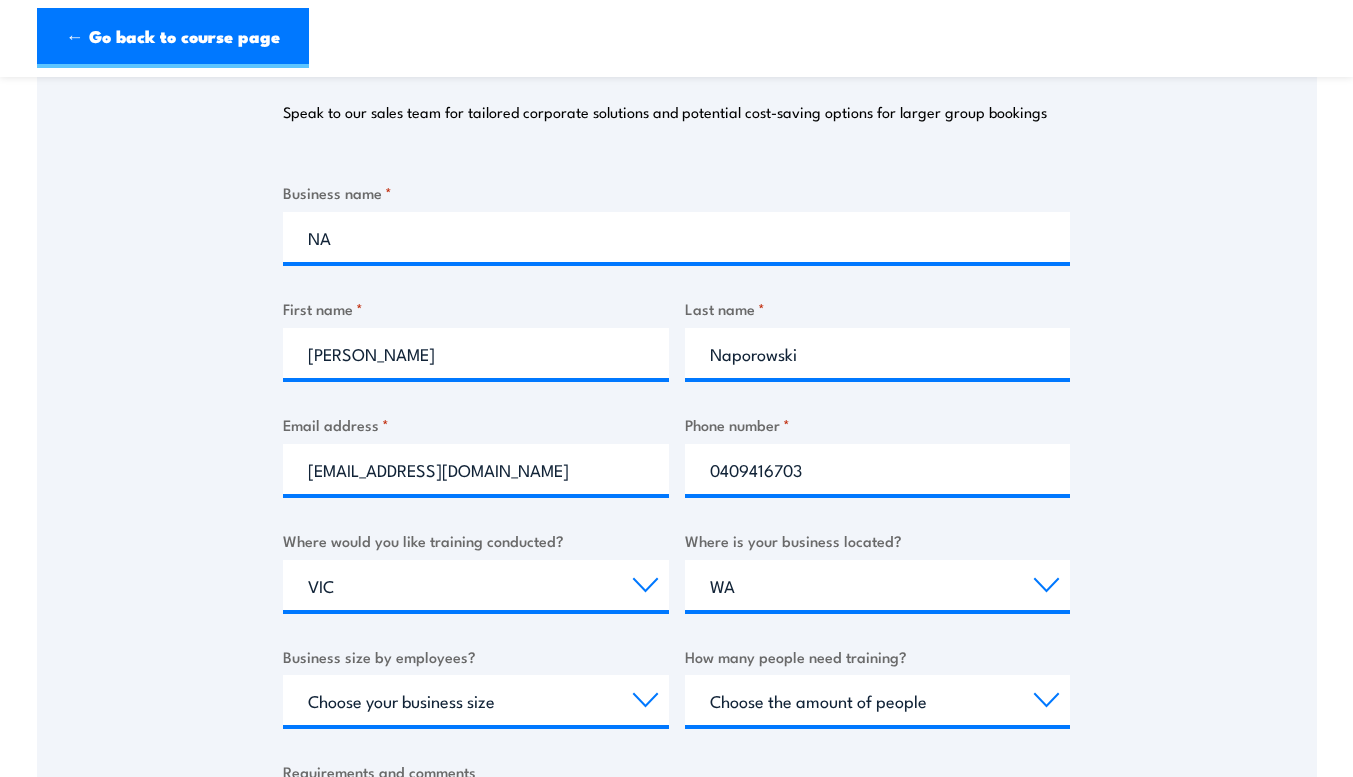 click on "Thank you for your interest in this course.
Speak to our sales team for tailored corporate solutions and potential cost-saving options for larger group bookings
Business name * NA First name * Darren Last name * Naporowski Email address *
darrennaporowski@gmail.com
Phone number * 0409416703 Where would you like training conducted? Select a state or territory Nationally - multiple locations QLD NSW VIC SA ACT WA TAS NT Where is your business located? Select a state or territory QLD NSW VIC SA ACT WA TAS NT Business size by employees? Choose your business size 1 to 19 20 to 199 200+ How many people need training? Choose the amount of people 1 to 4 5 to 19 20+ Requirements and comments
SEND ENQUIRY" at bounding box center (677, 457) 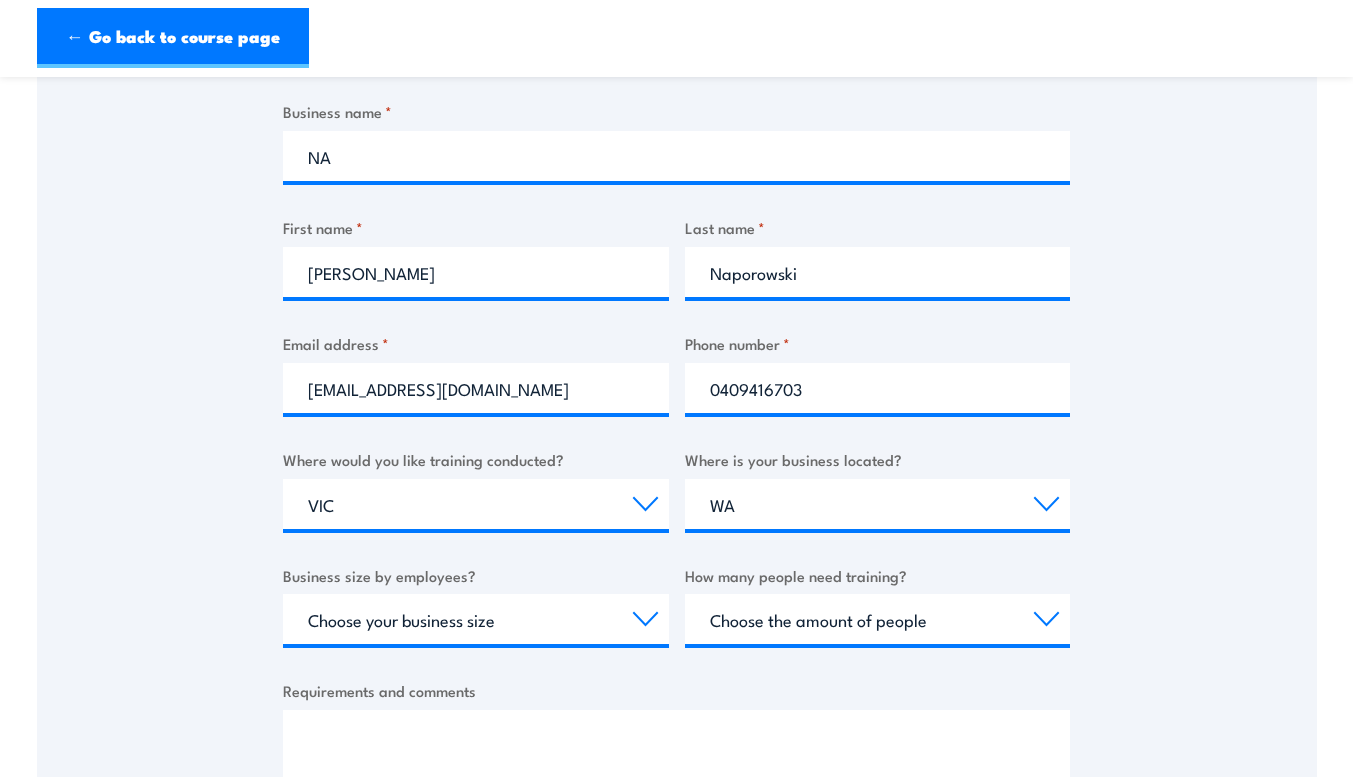 scroll, scrollTop: 400, scrollLeft: 0, axis: vertical 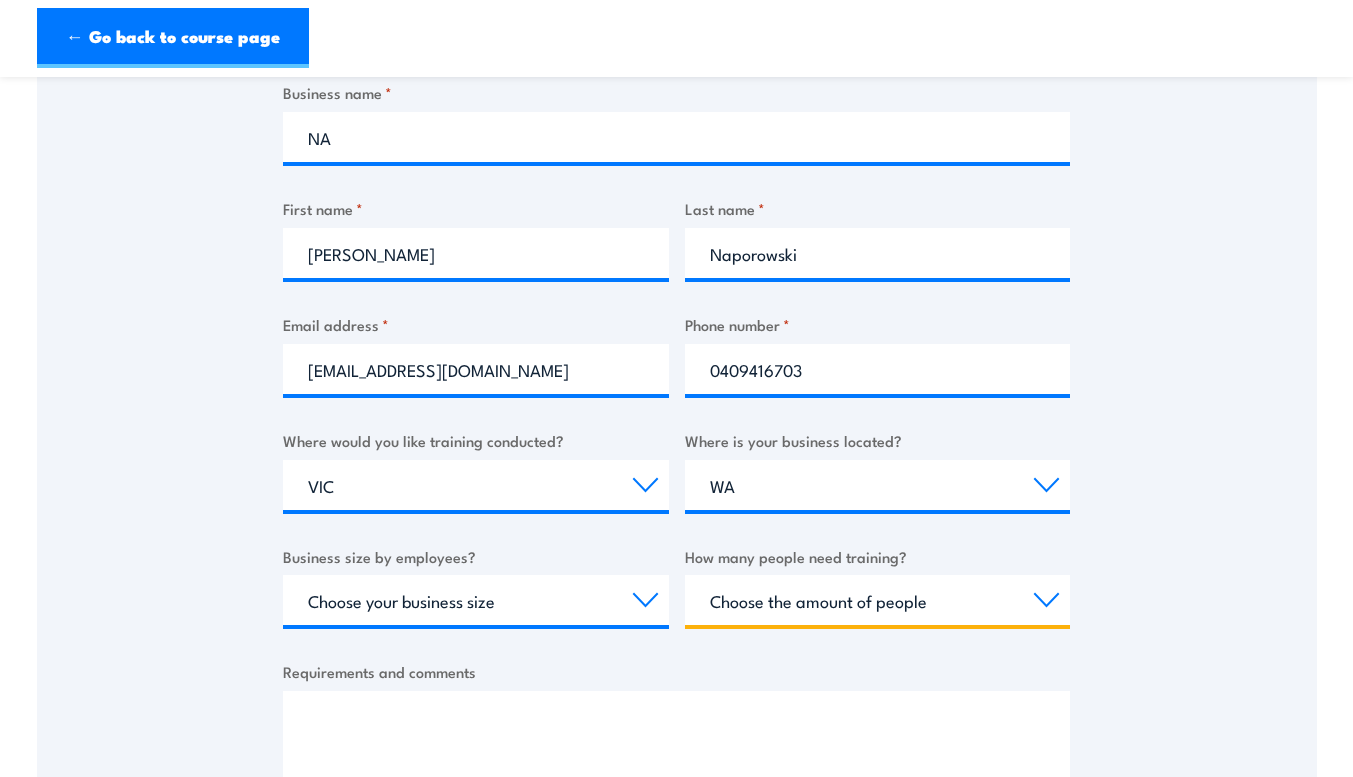 click on "Choose the amount of people 1 to 4 5 to 19 20+" at bounding box center [878, 600] 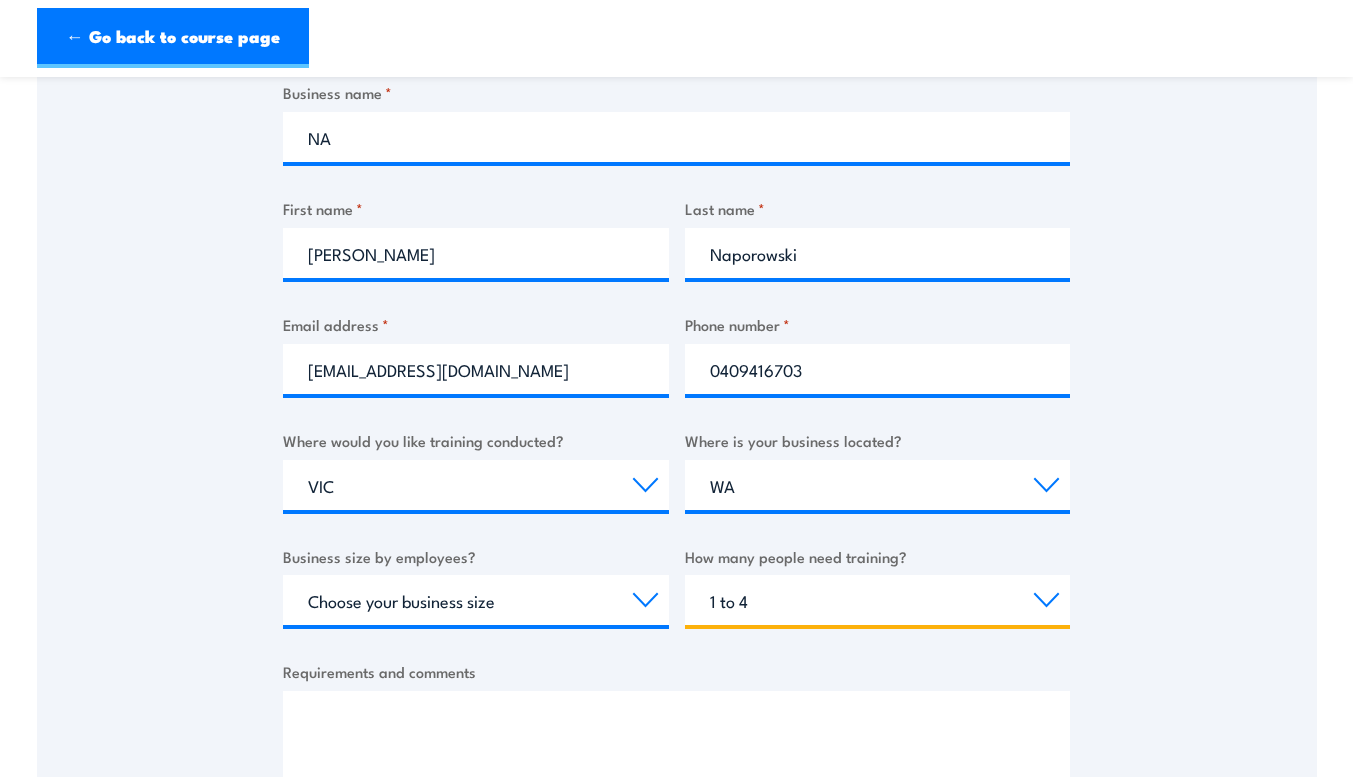 click on "Choose the amount of people 1 to 4 5 to 19 20+" at bounding box center (878, 600) 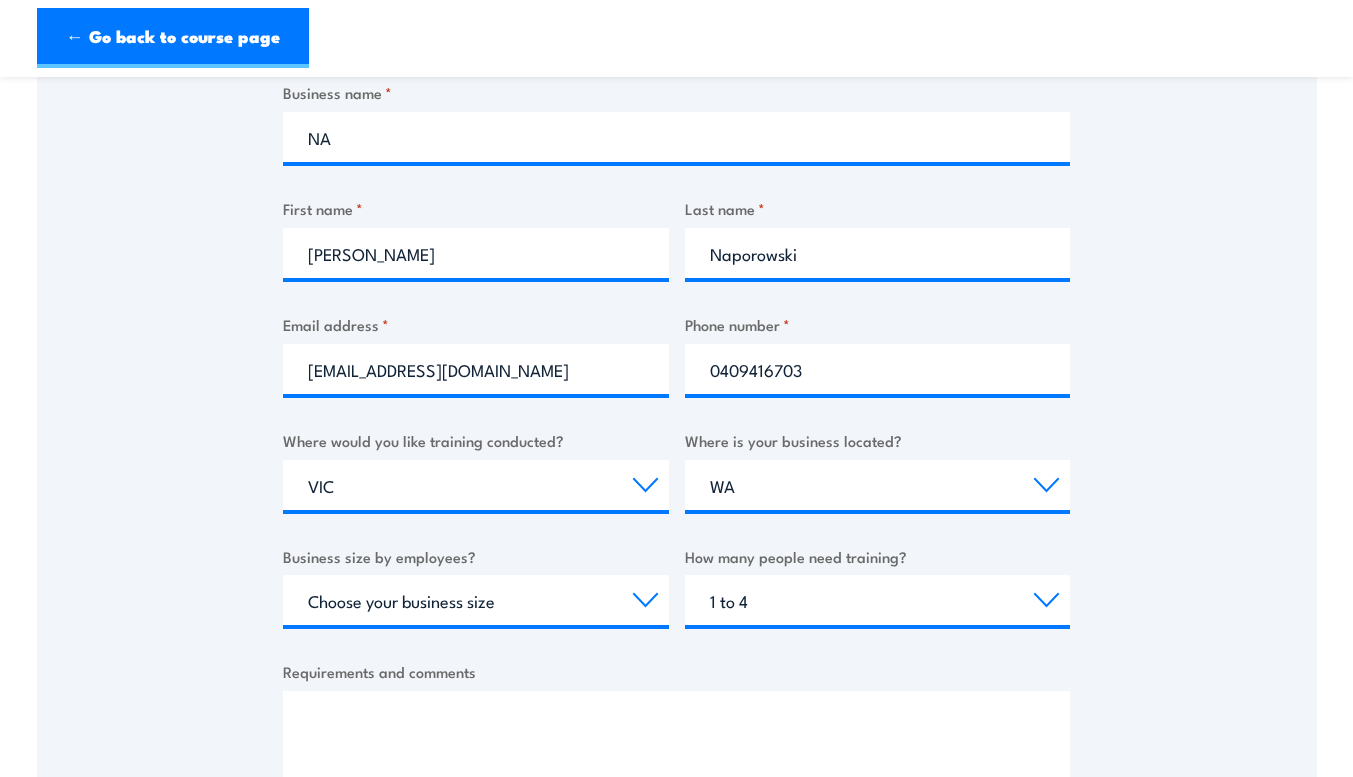 click on "Requirements and comments" at bounding box center (676, 744) 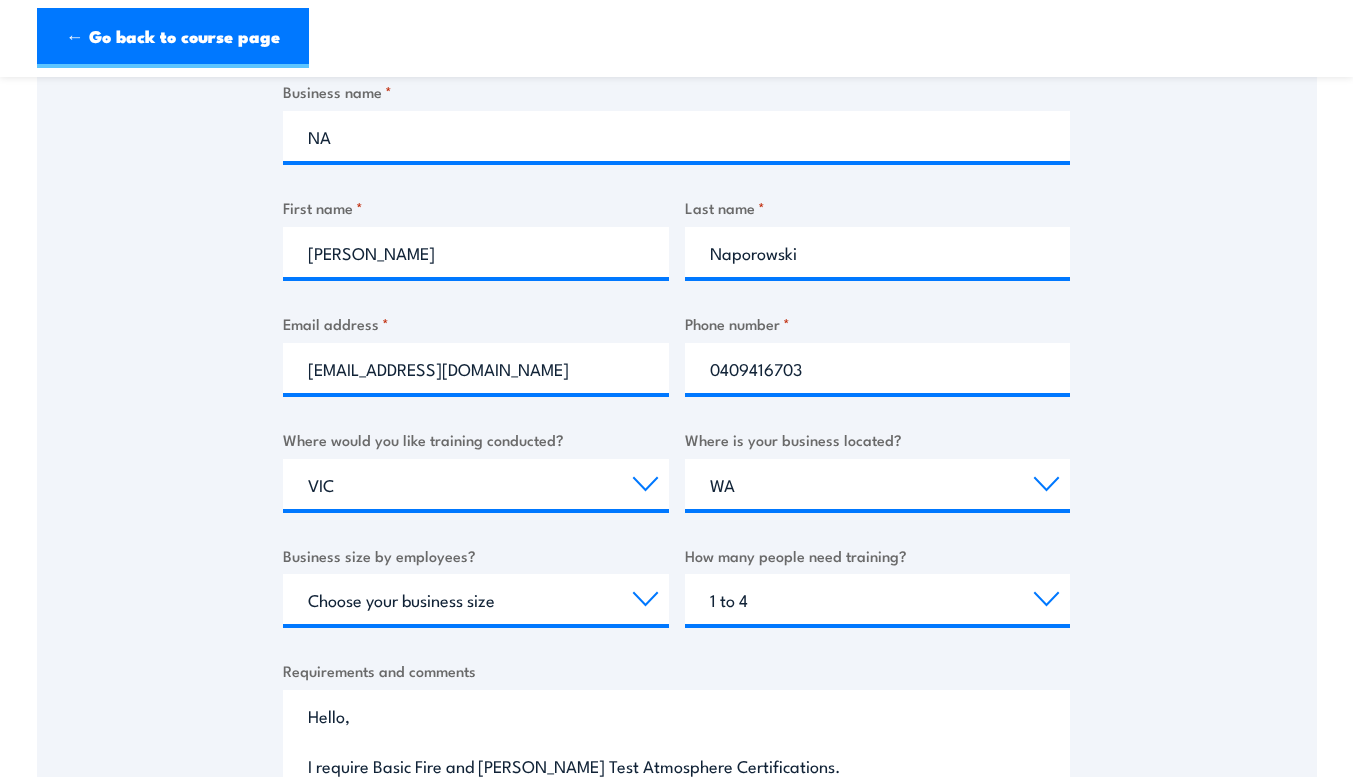 scroll, scrollTop: 421, scrollLeft: 0, axis: vertical 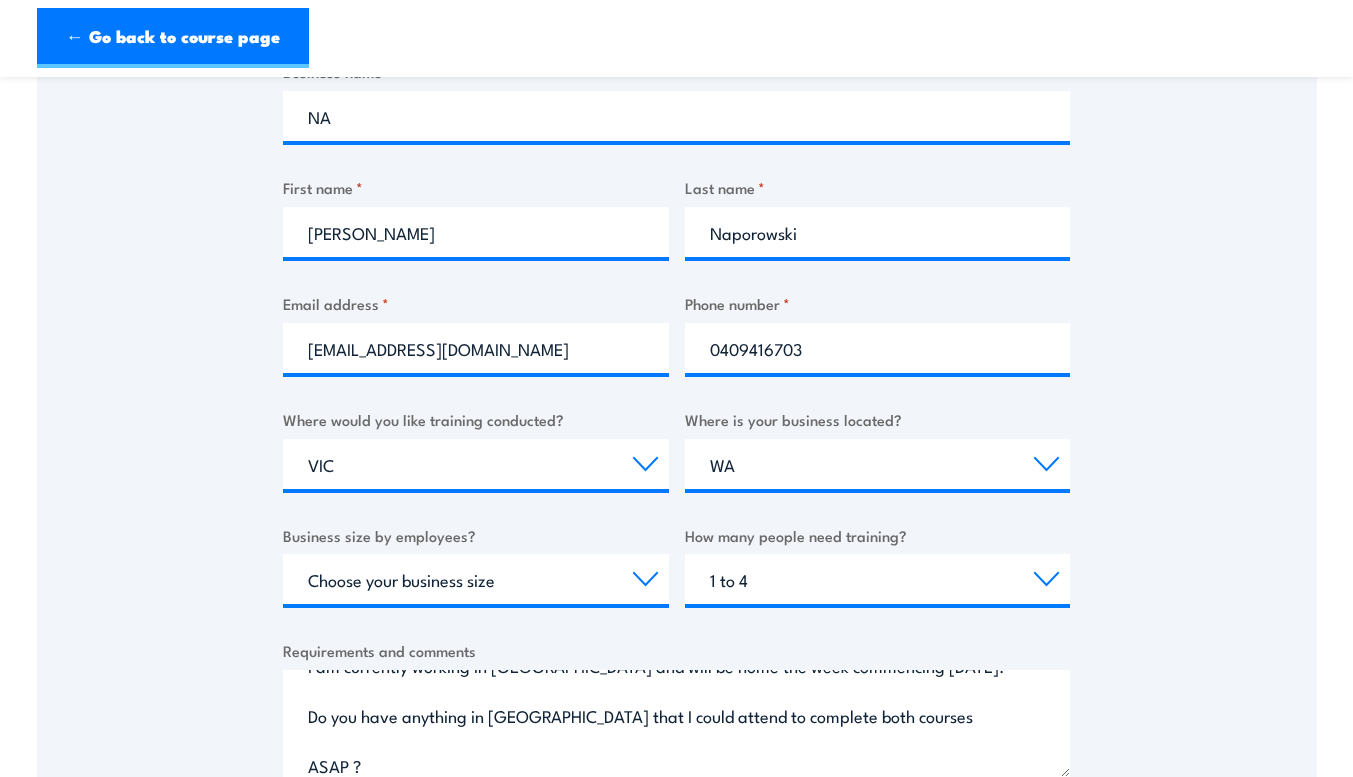 click on "Hello,
I require Basic Fire and Gast Test Atmosphere Certifications.
I am currently working in WA and will be home the week commencing 4th August.  Do you have anything in Melbourne that I could attend to complete both courses ASAP ?
I require certification to be provided to new employer" at bounding box center (676, 723) 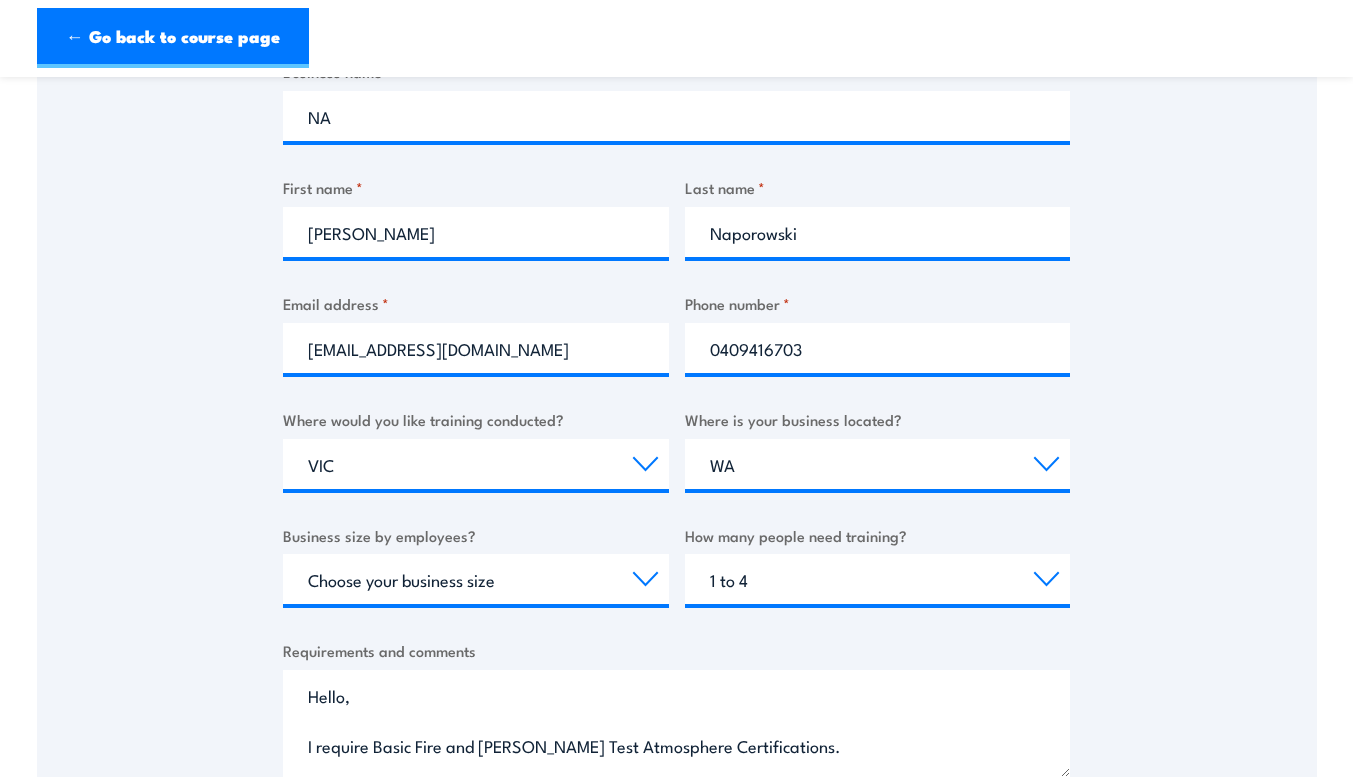scroll, scrollTop: 100, scrollLeft: 0, axis: vertical 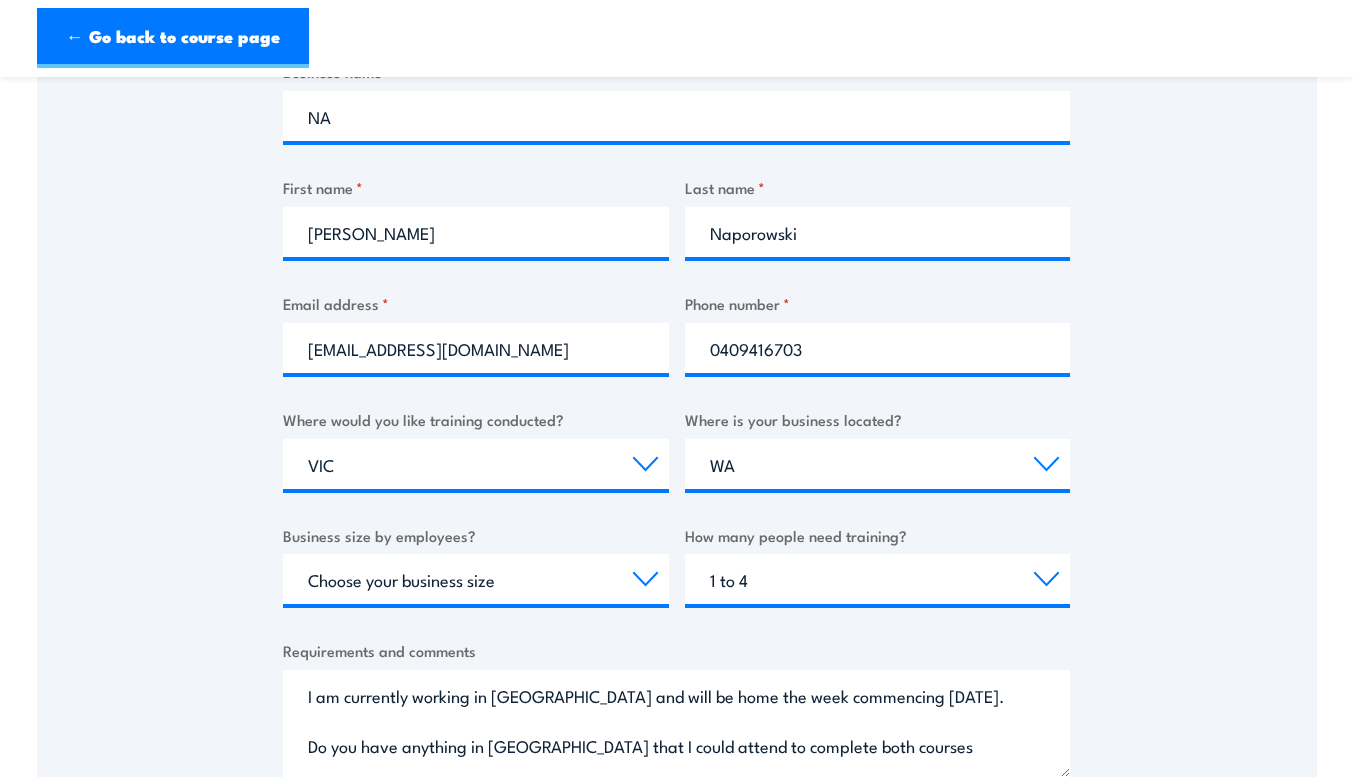 drag, startPoint x: 816, startPoint y: 696, endPoint x: 897, endPoint y: 690, distance: 81.22192 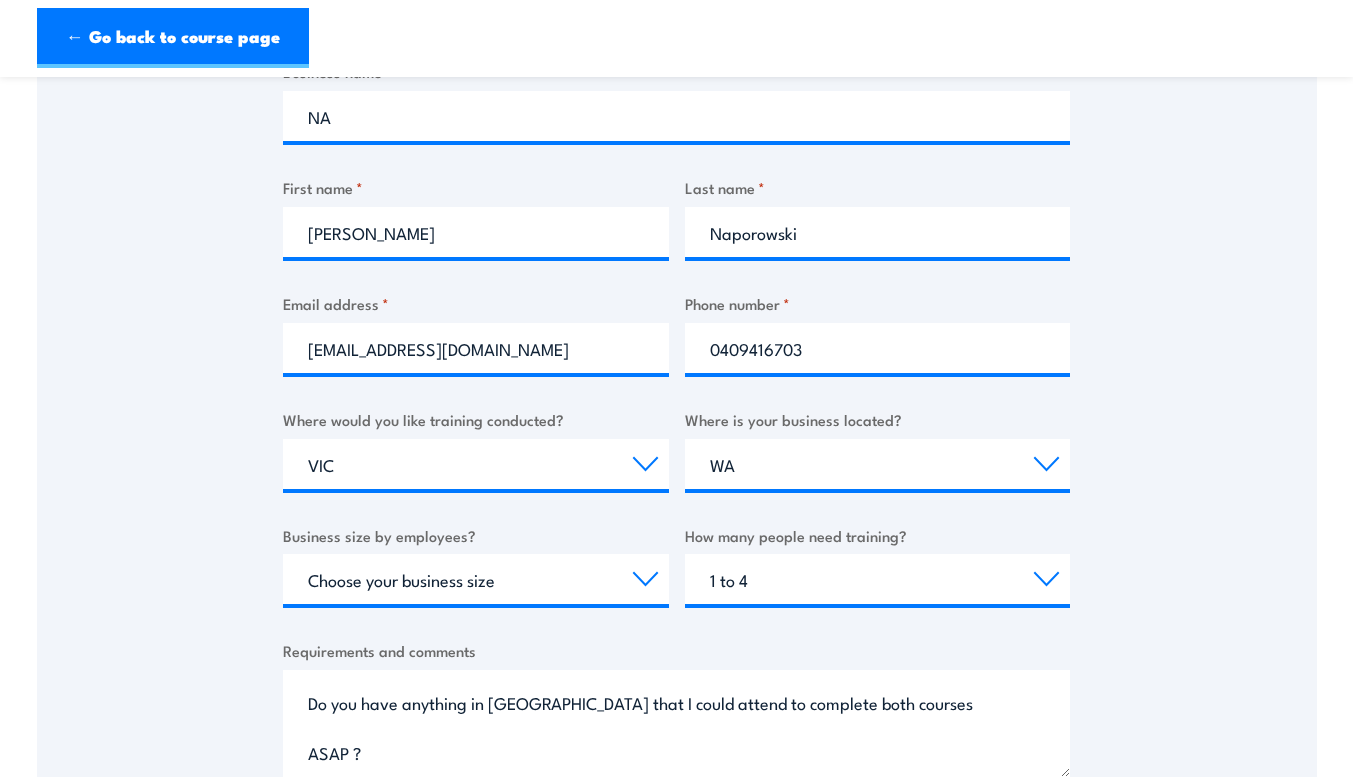click on "Hello,
I require Basic Fire and Gast Test Atmosphere Certifications.
I am currently working in WA and will be home the week commencing 28th July.
Do you have anything in Melbourne that I could attend to complete both courses ASAP ?
I require certification to be provided to new employer" at bounding box center [676, 723] 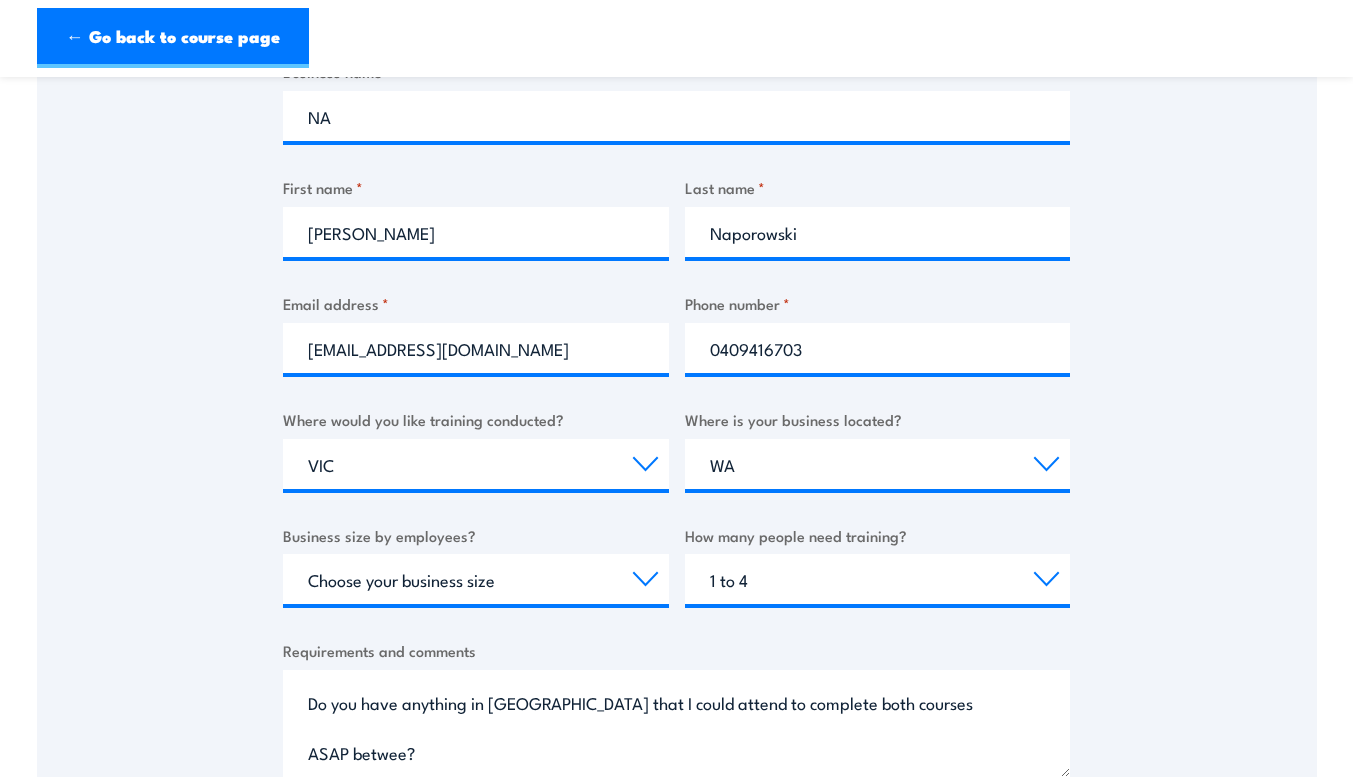 scroll, scrollTop: 150, scrollLeft: 0, axis: vertical 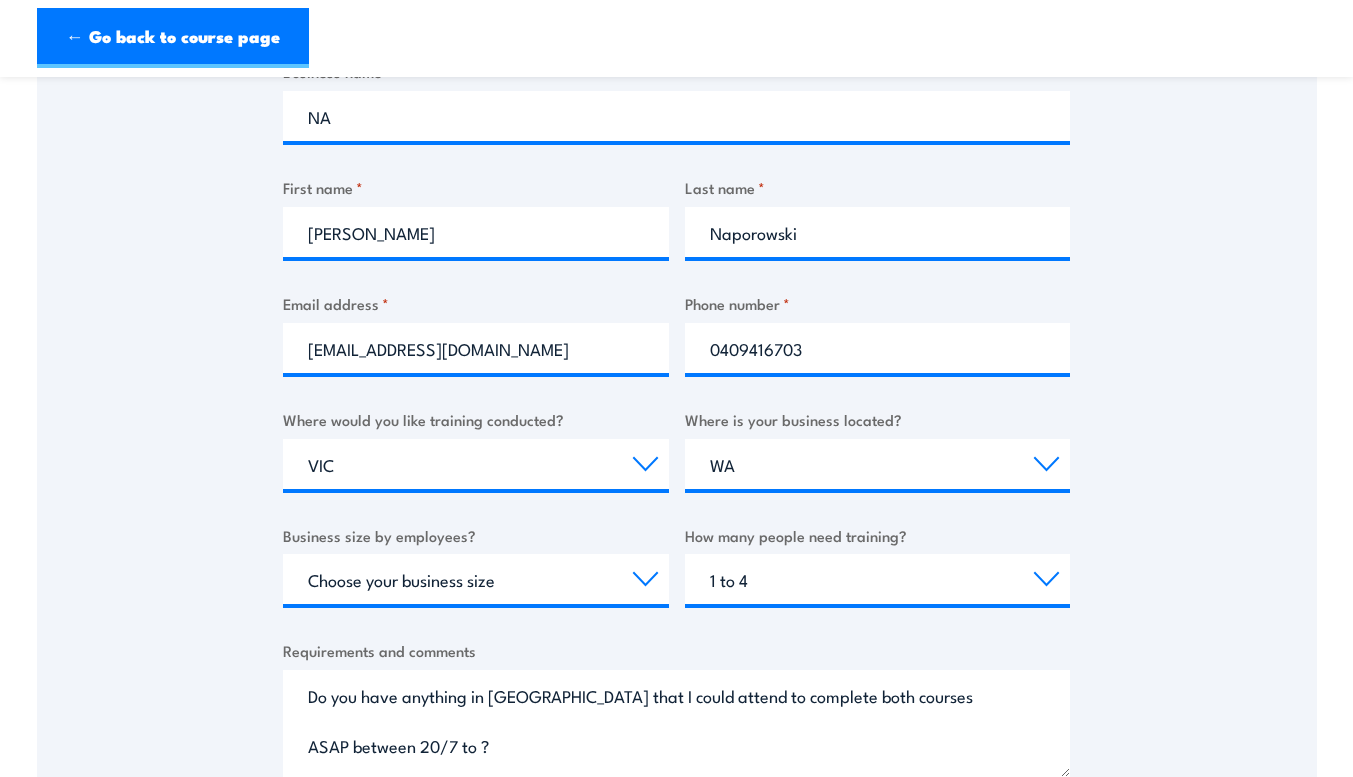 click on "Hello,
I require Basic Fire and Gast Test Atmosphere Certifications.
I am currently working in WA and will be home the week commencing 28th July.
Do you have anything in Melbourne that I could attend to complete both courses ASAP between 20/7 to ?
I require certification to be provided to new employer" at bounding box center [676, 723] 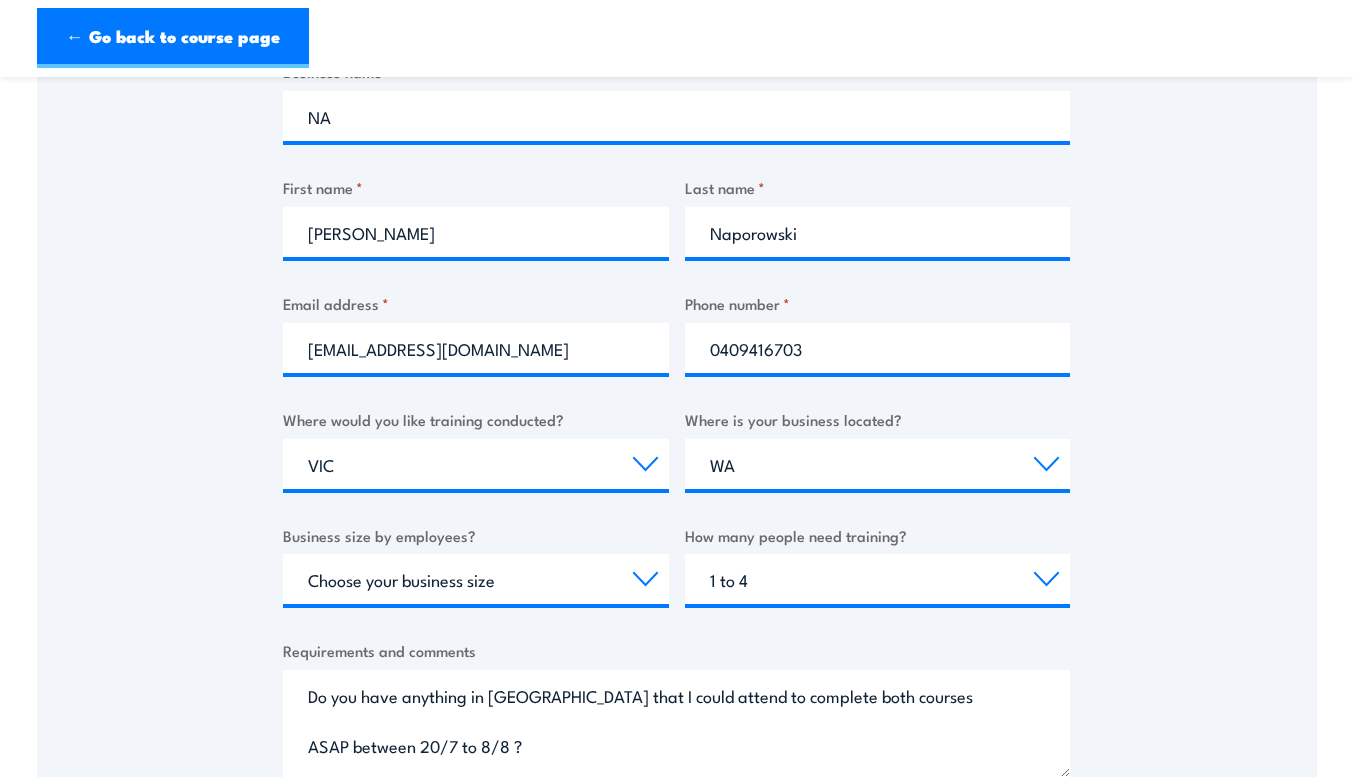 scroll, scrollTop: 193, scrollLeft: 0, axis: vertical 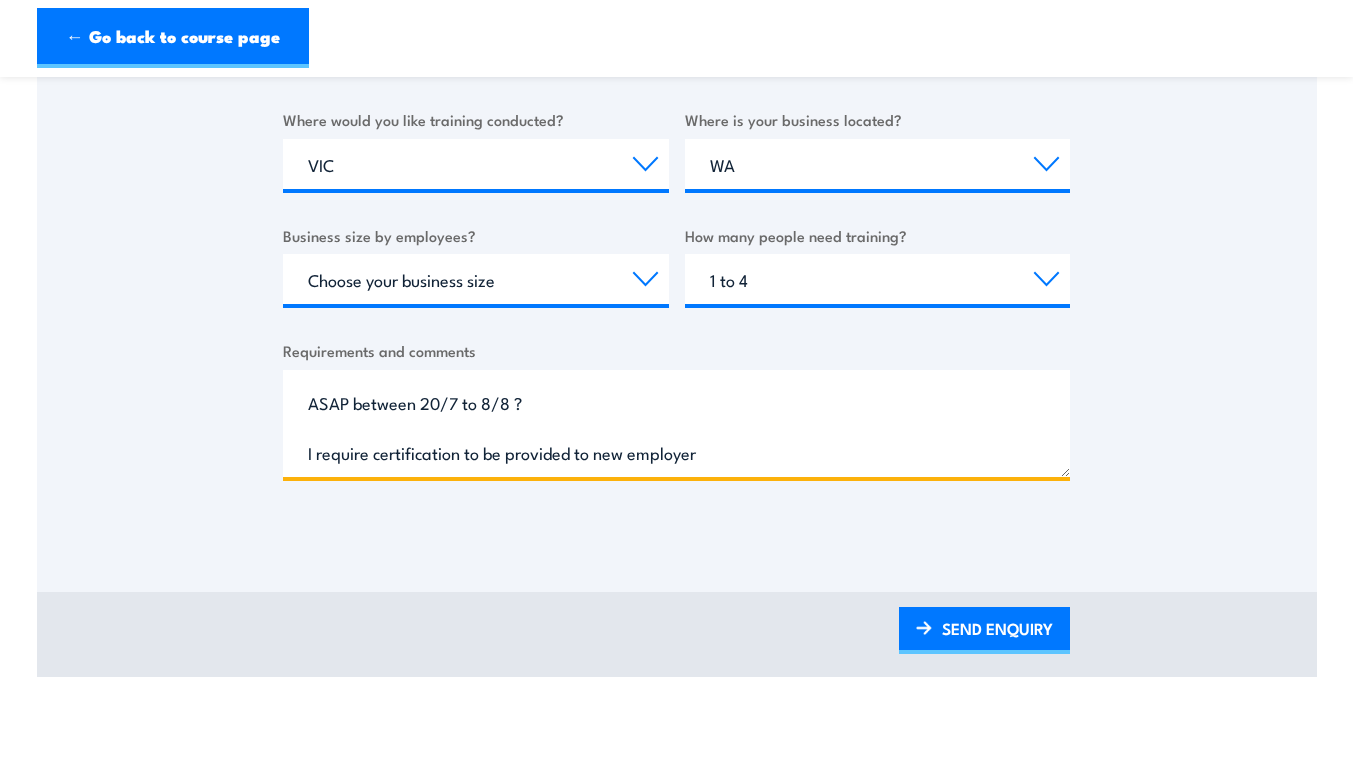 click on "Hello,
I require Basic Fire and Gast Test Atmosphere Certifications.
I am currently working in WA and will be home the week commencing 28th July.
Do you have anything in Melbourne that I could attend to complete both courses ASAP between 20/7 to 8/8 ?
I require certification to be provided to new employer" at bounding box center (676, 423) 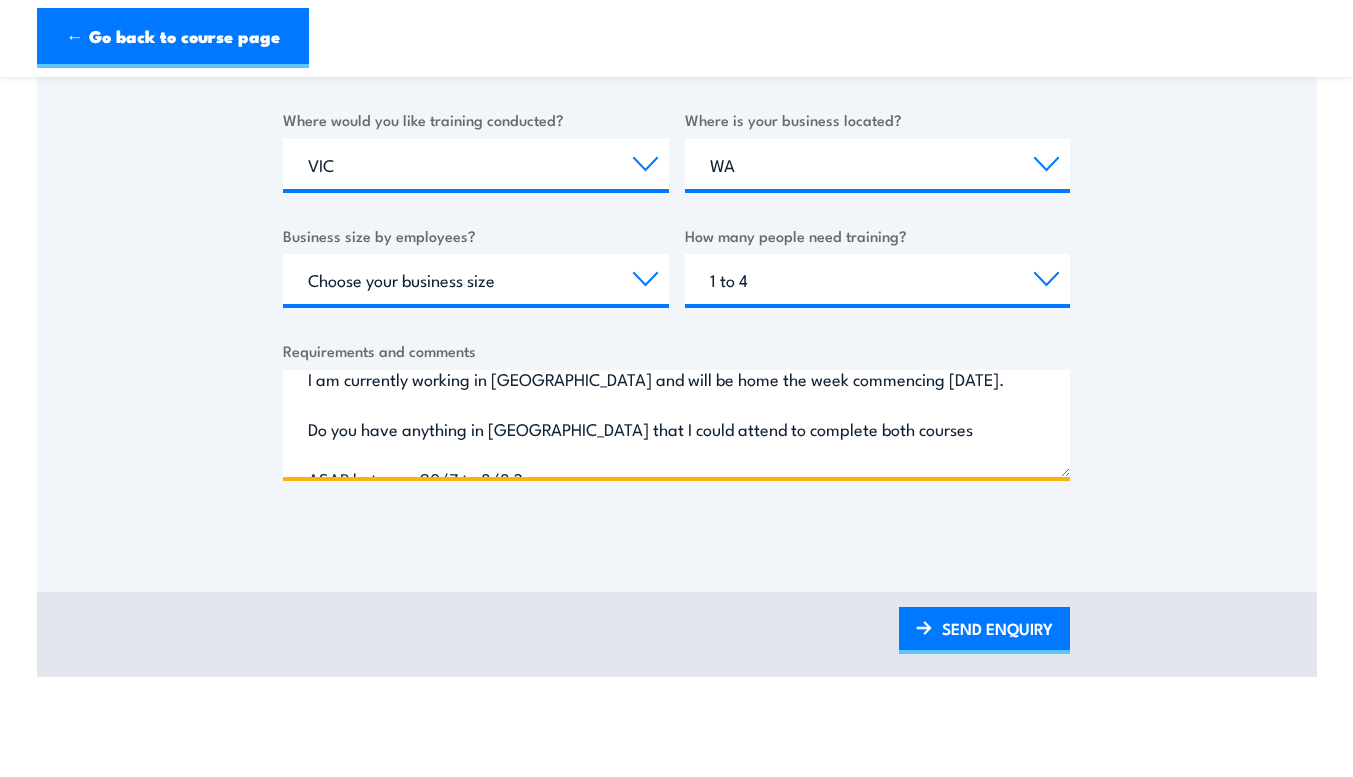 scroll, scrollTop: 93, scrollLeft: 0, axis: vertical 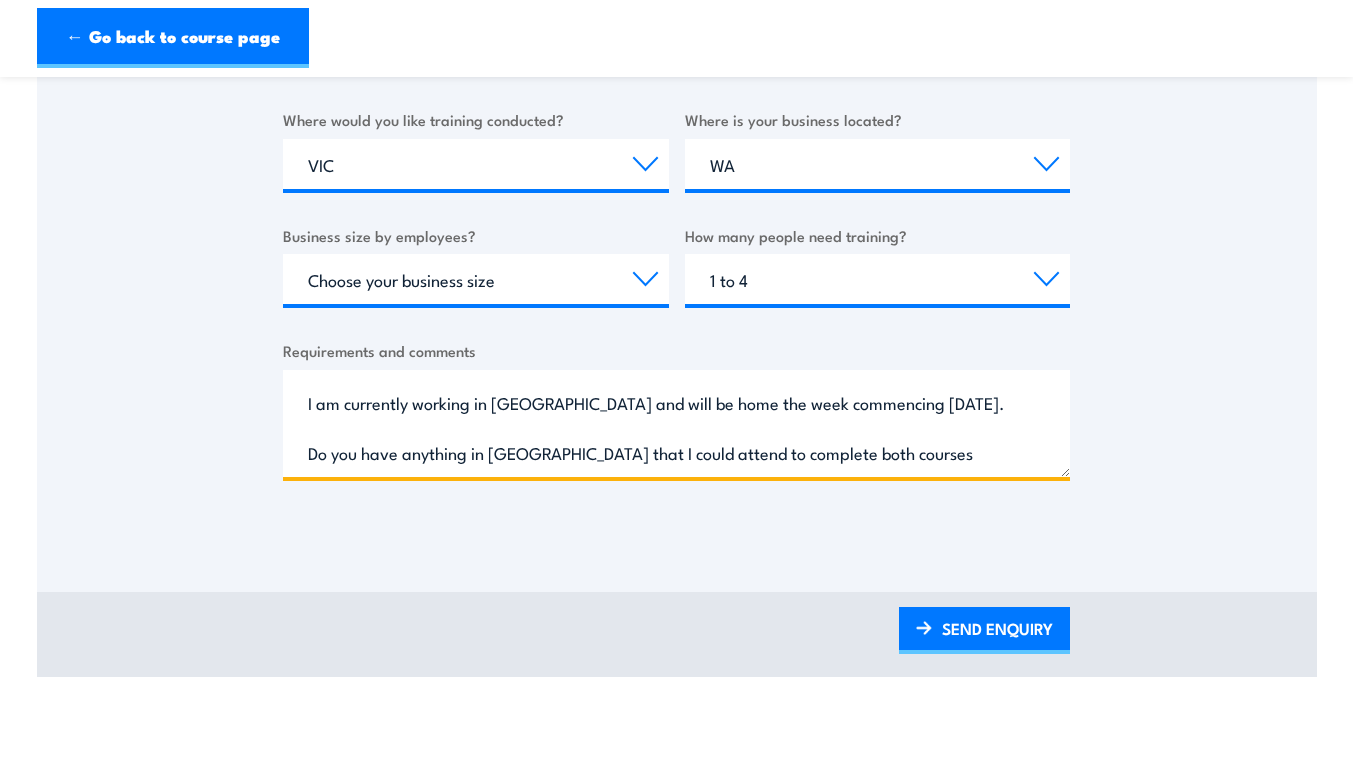 click on "Hello,
I require Basic Fire and Gast Test Atmosphere Certifications.
I am currently working in WA and will be home the week commencing 28th July.
Do you have anything in Melbourne that I could attend to complete both courses ASAP between 20/7 to 8/8 ?
I require certification to be provided to new employer" at bounding box center (676, 423) 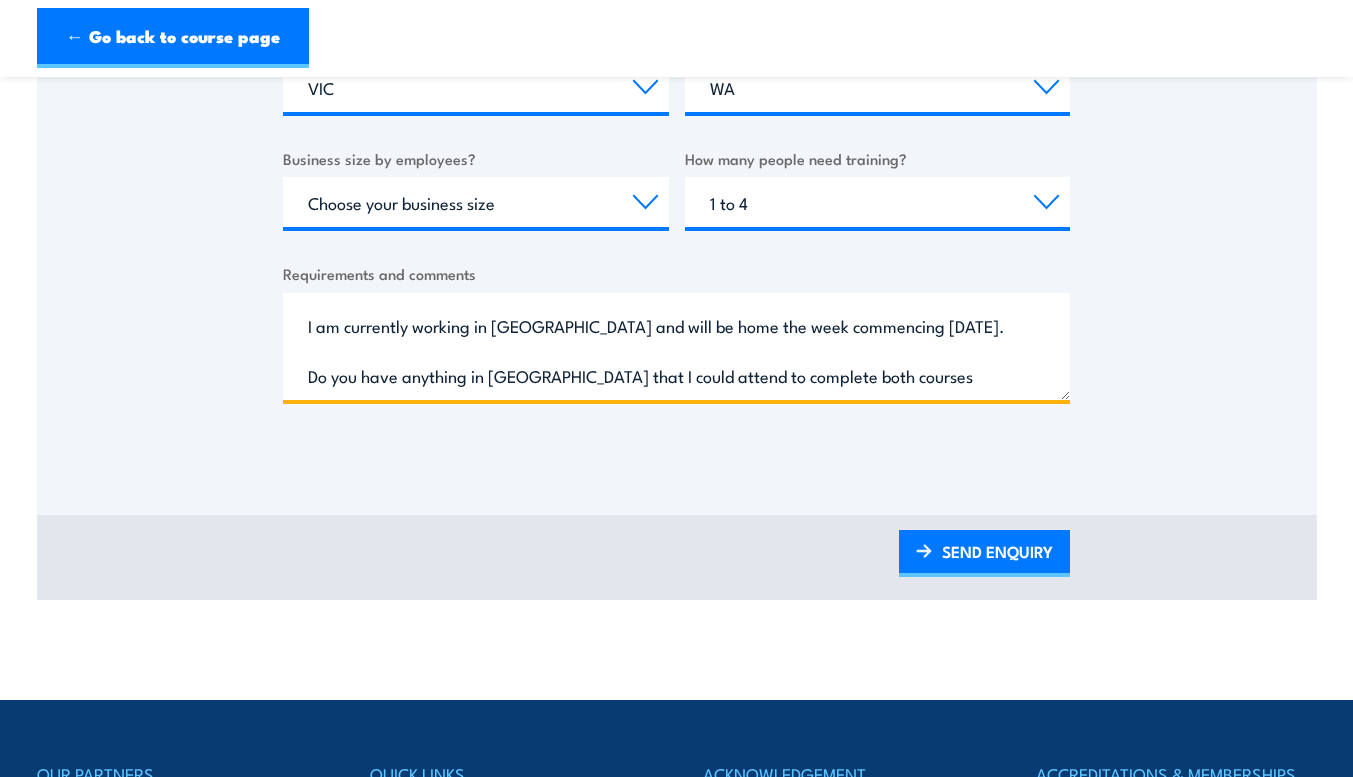 scroll, scrollTop: 821, scrollLeft: 0, axis: vertical 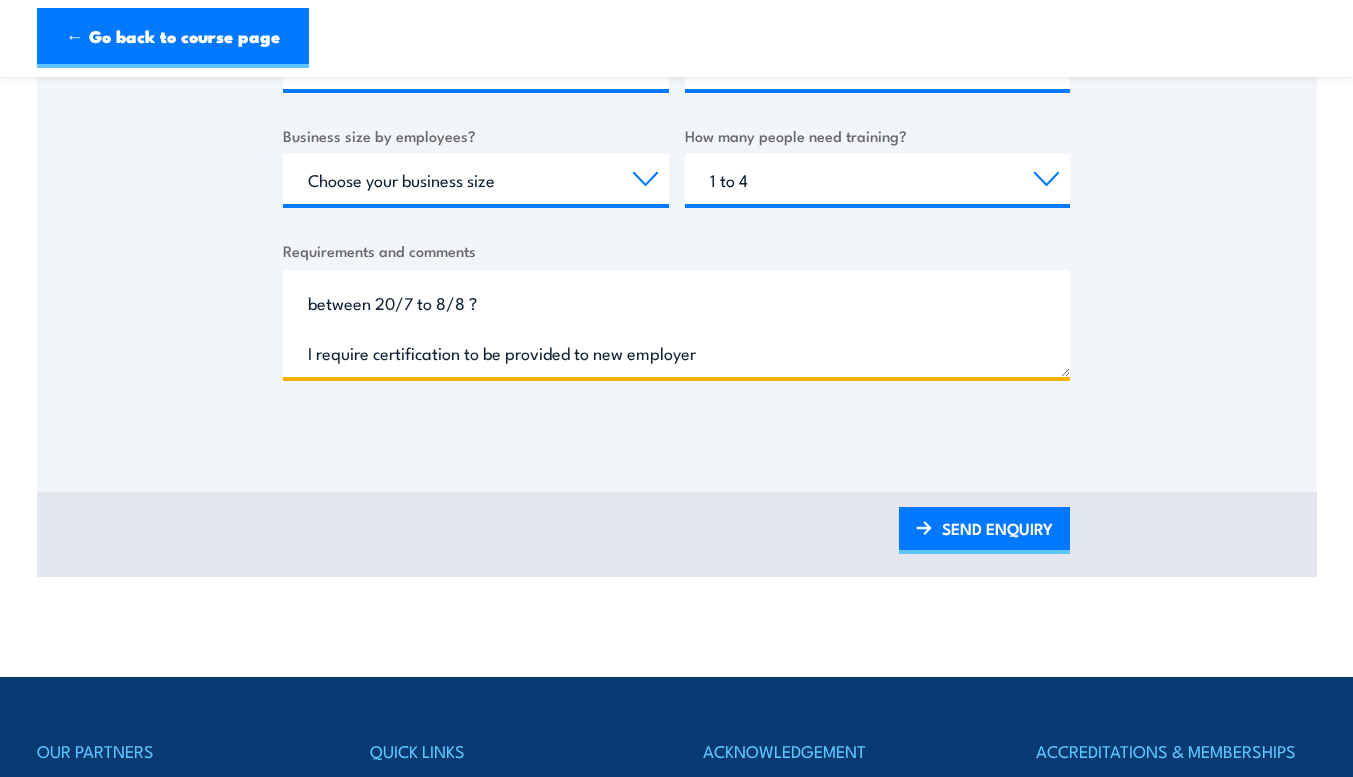 click on "Hello,
I require Basic Fire and Gast Test Atmosphere Certifications.
I am currently working in WA and will be home the week commencing 28th July.
Do you have anything in Melbourne that I could attend to complete both courses between 20/7 to 8/8 ?
I require certification to be provided to new employer" at bounding box center (676, 323) 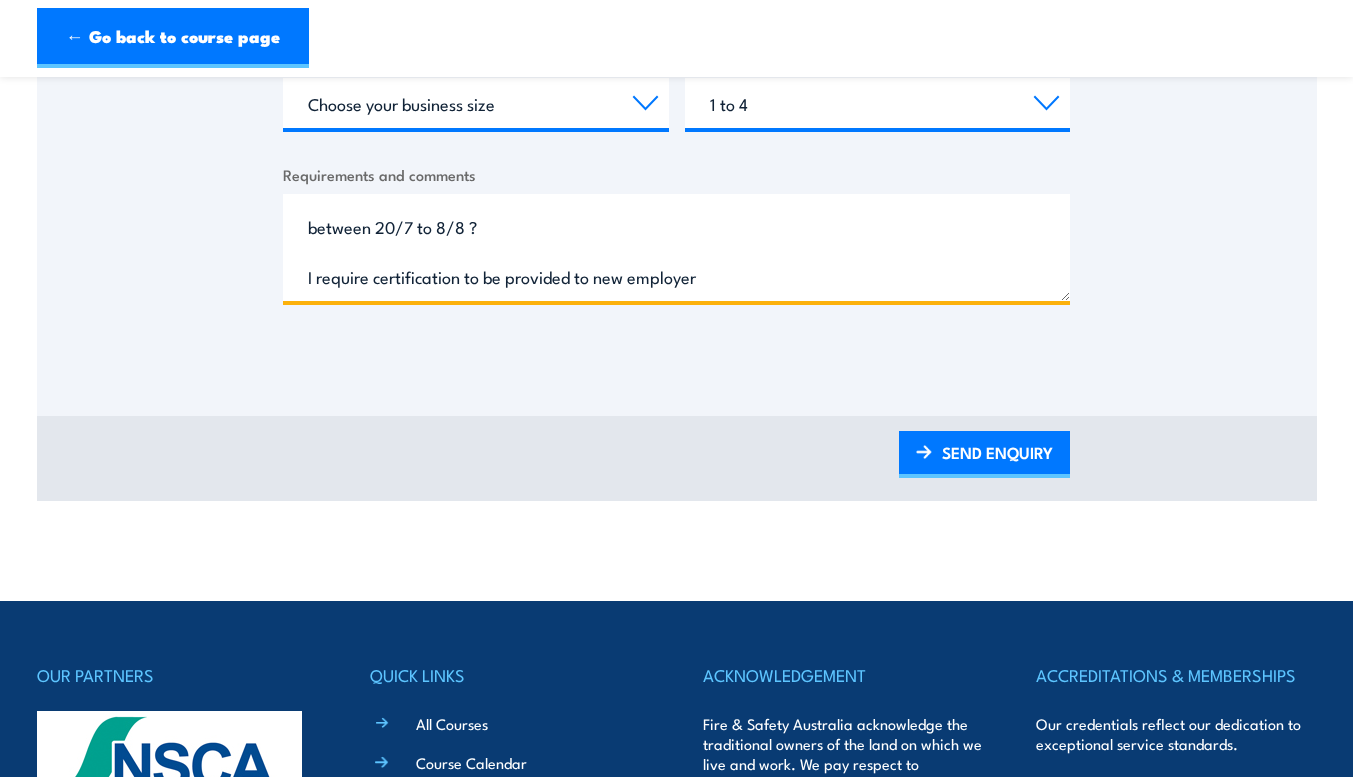 scroll, scrollTop: 921, scrollLeft: 0, axis: vertical 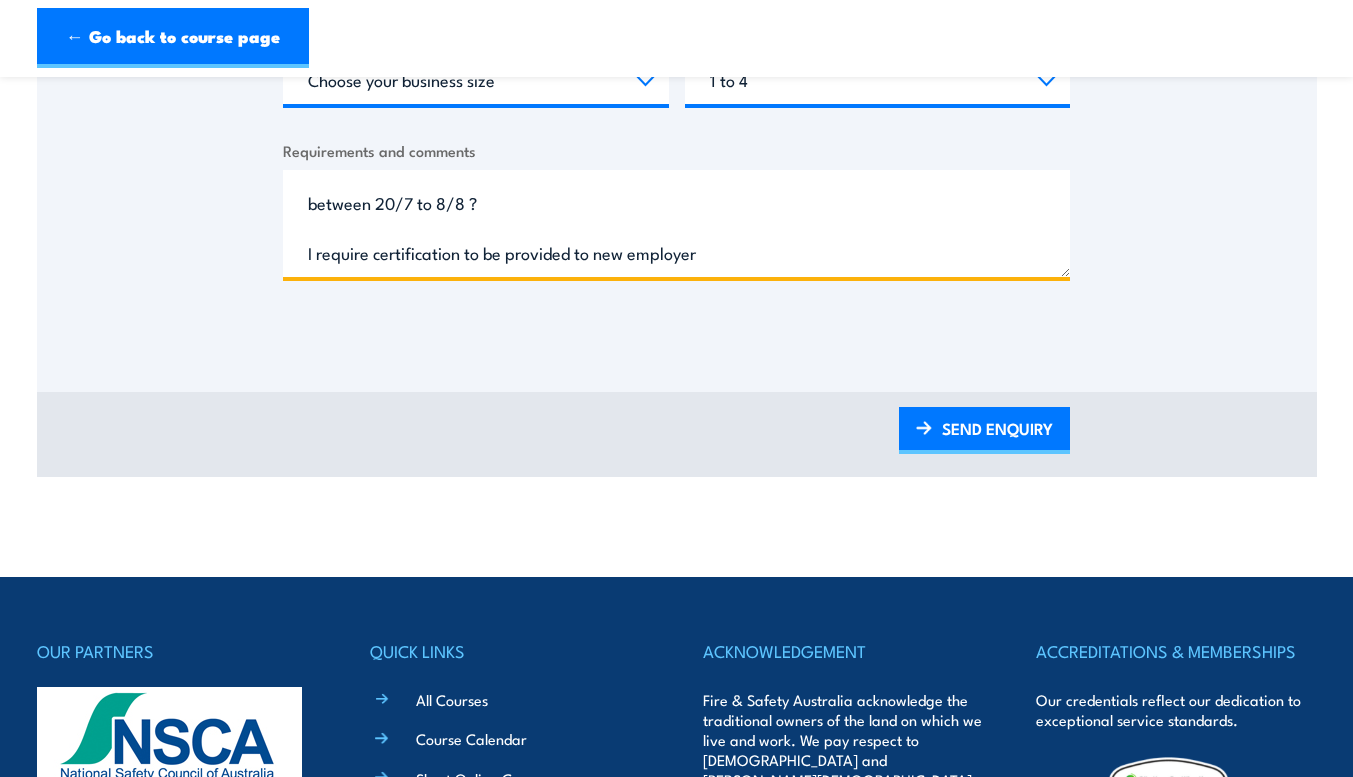 click on "Hello,
I require Basic Fire and Gast Test Atmosphere Certifications.
I am currently working in WA and will be home the week commencing 28th July.
Do you have anything in Melbourne that I could attend to complete both courses between 20/7 to 8/8 ?
I require certification to be provided to new employer" at bounding box center [676, 223] 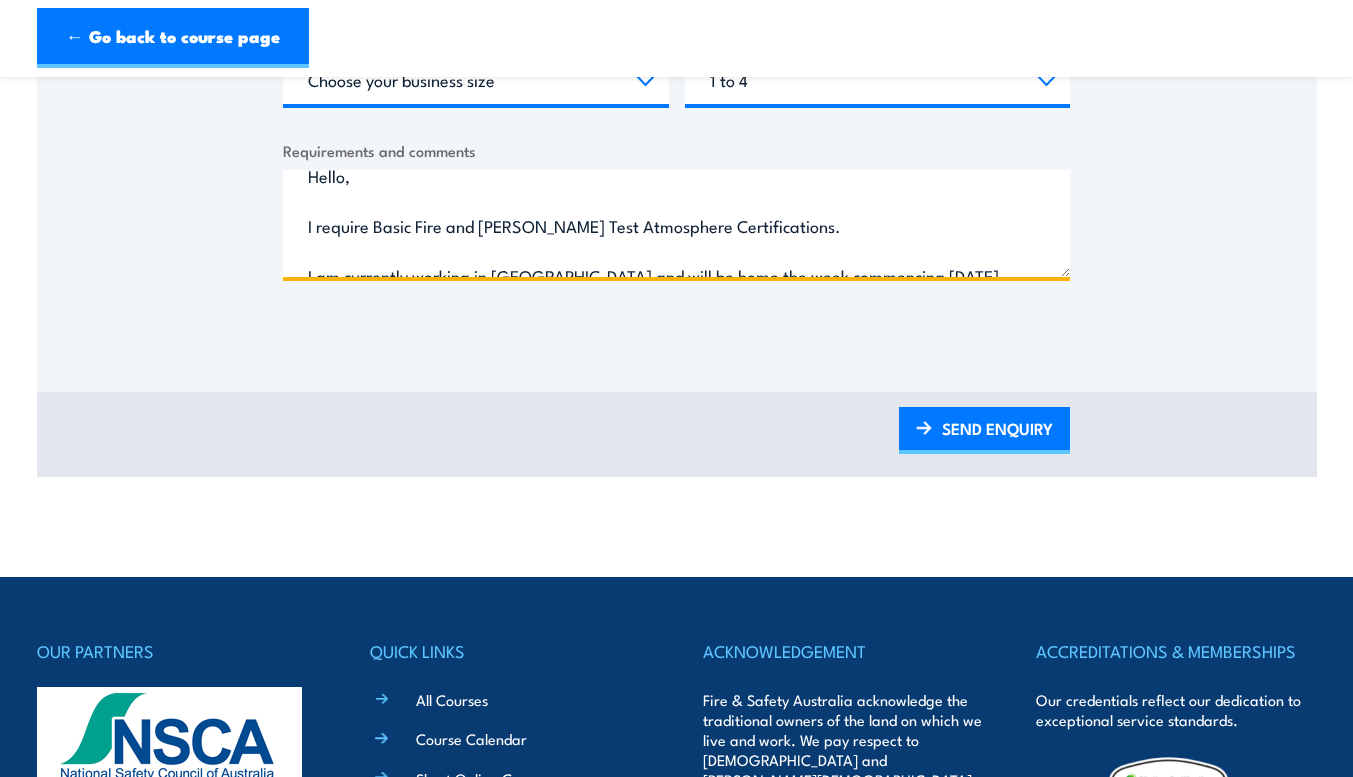 scroll, scrollTop: 0, scrollLeft: 0, axis: both 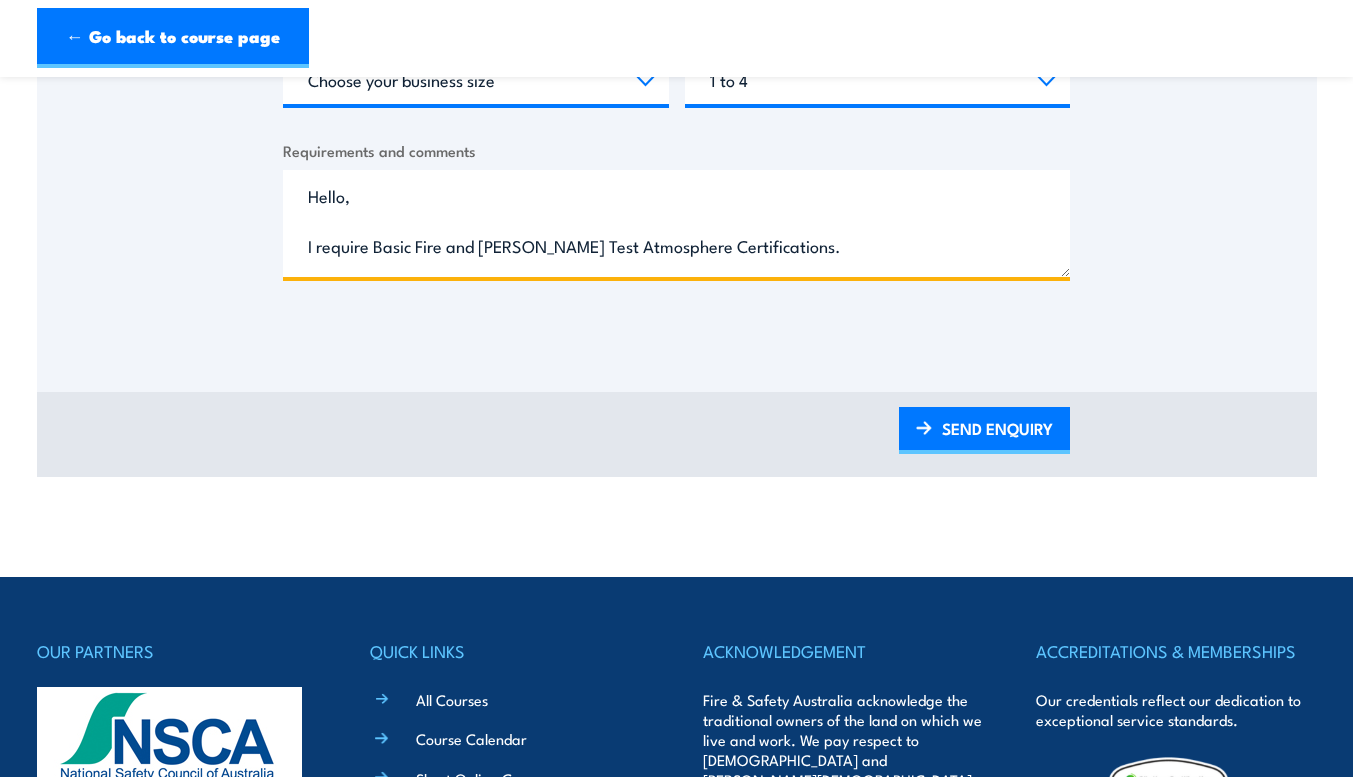 click on "Hello,
I require Basic Fire and Gast Test Atmosphere Certifications.
I am currently working in WA and will be home the week commencing 28th July.
Do you have anything in Melbourne that I could attend to complete both courses between 20/7 to 8/8 ?
I require certification to be provided to new employer.
Regards
Darren" at bounding box center [676, 223] 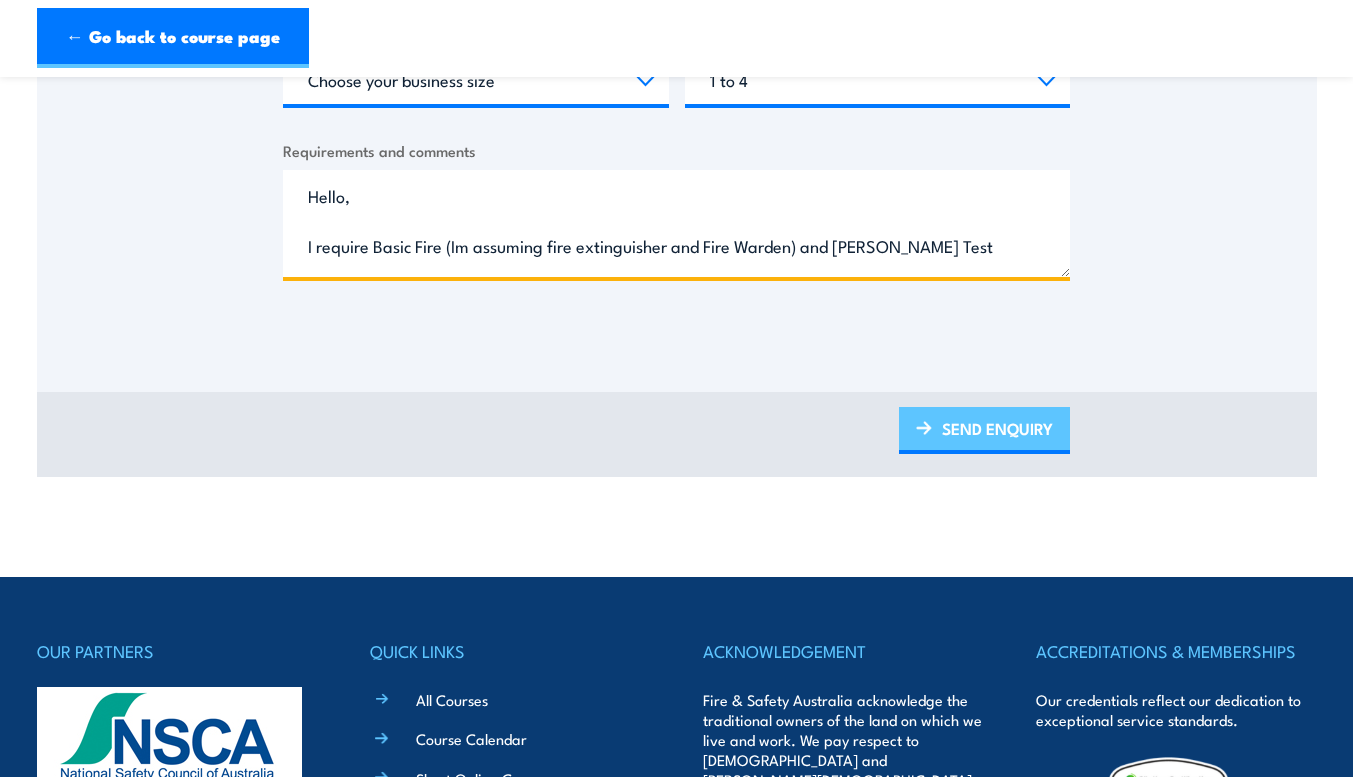 type on "Hello,
I require Basic Fire (Im assuming fire extinguisher and Fire Warden) and Gast Test Atmosphere Certifications.
I am currently working in WA and will be home the week commencing 28th July.
Do you have anything in Melbourne that I could attend to complete both courses between 20/7 to 8/8 ?
I require certification to be provided to new employer.
Regards
Darren" 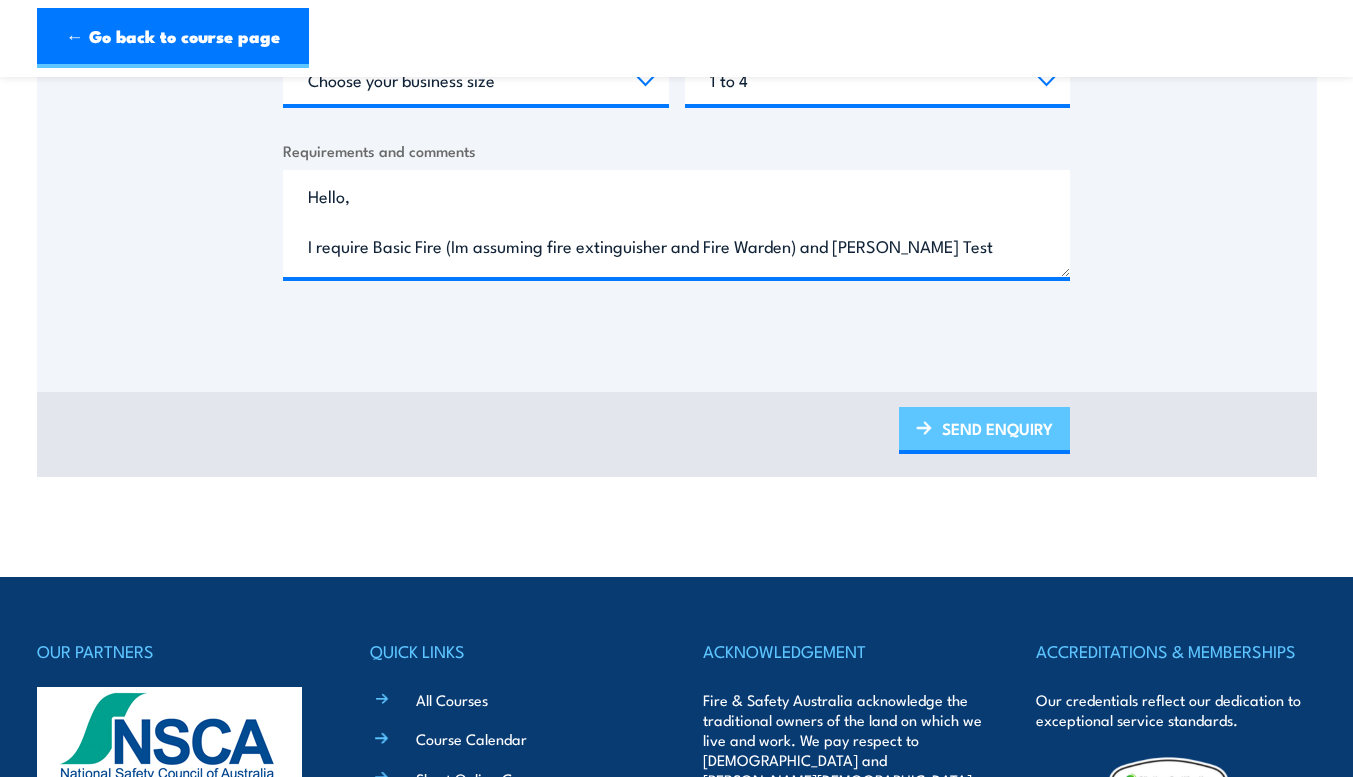 click on "SEND ENQUIRY" at bounding box center [984, 430] 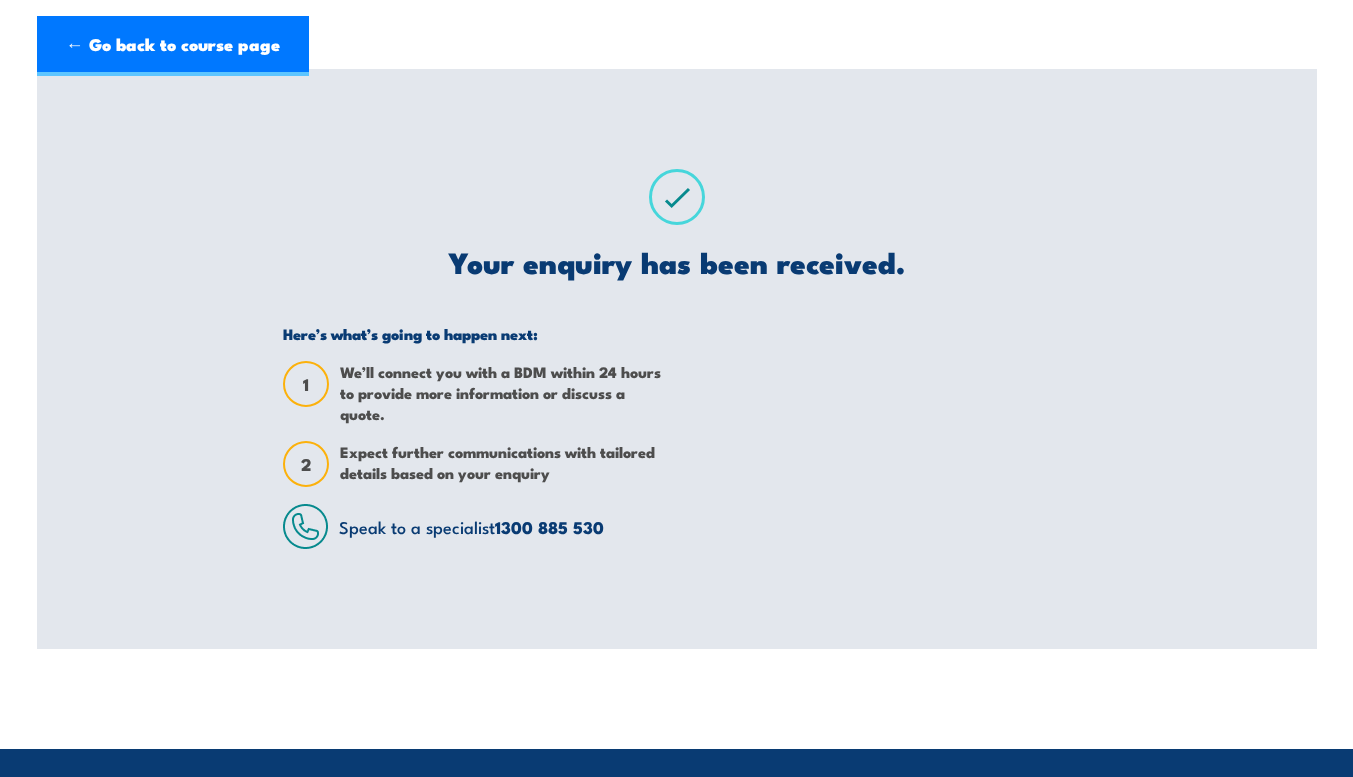 scroll, scrollTop: 0, scrollLeft: 0, axis: both 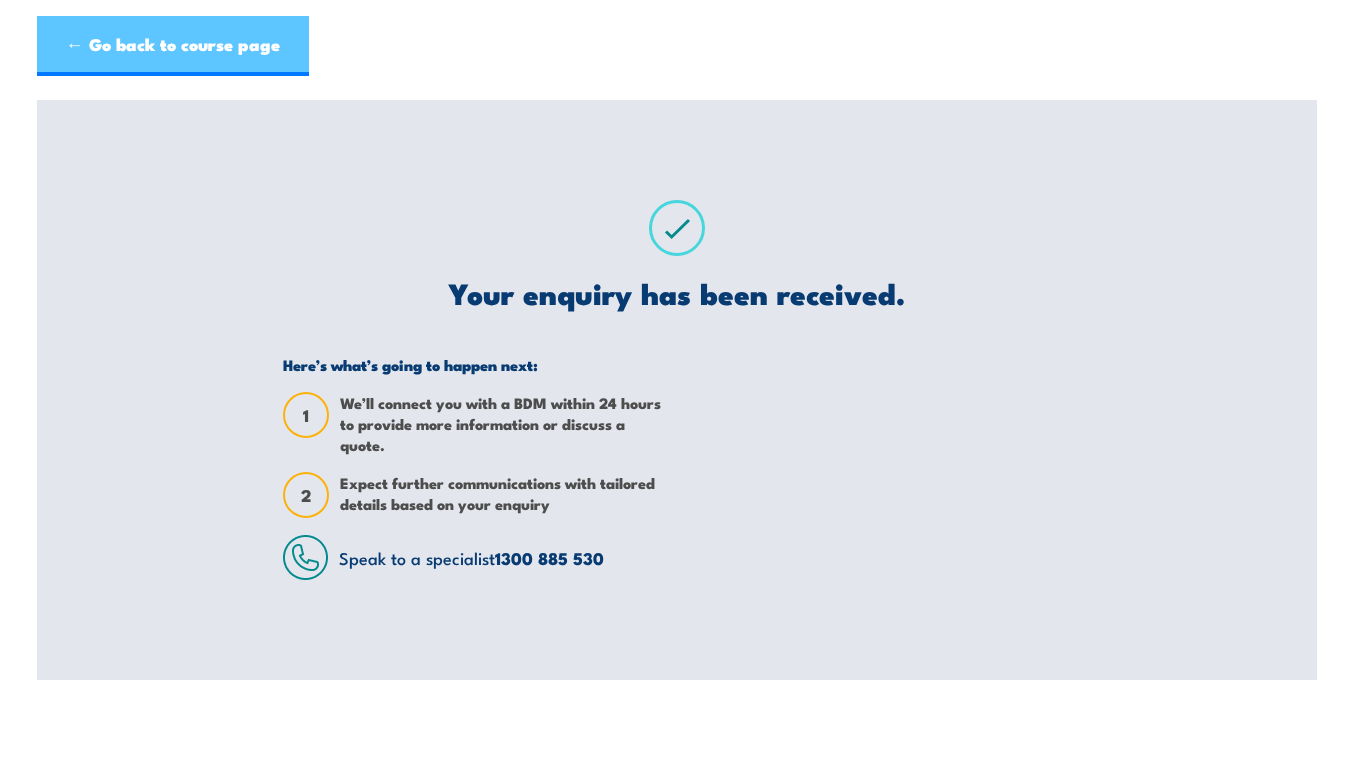 click on "← Go back to course page" at bounding box center (173, 46) 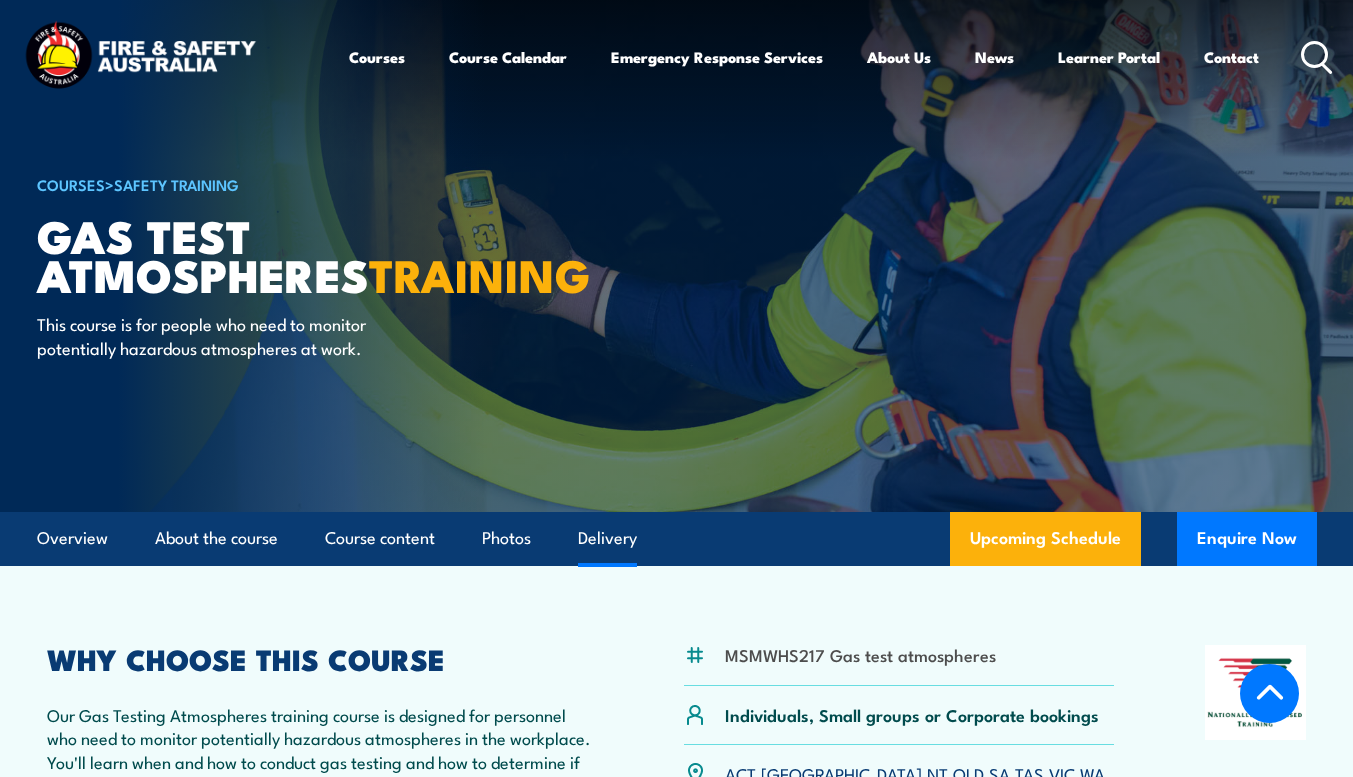scroll, scrollTop: 3116, scrollLeft: 0, axis: vertical 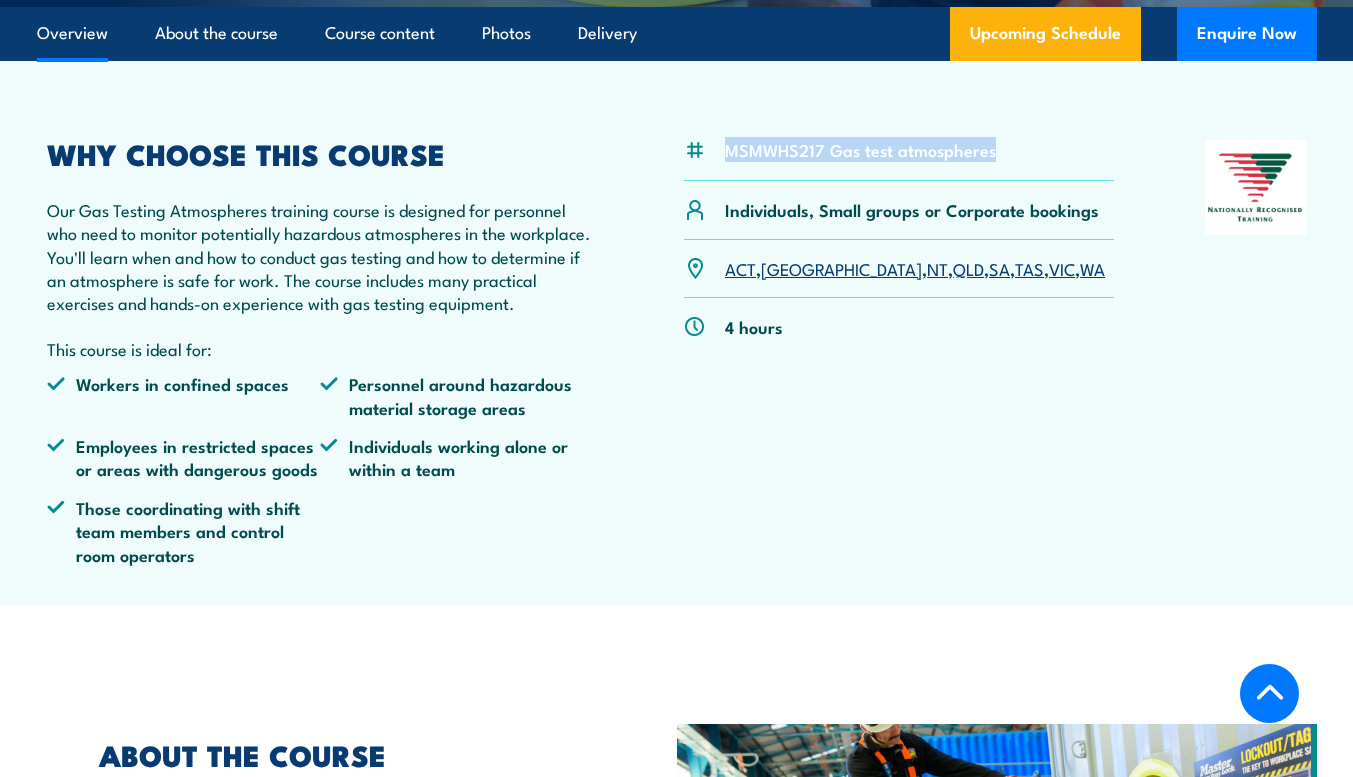 drag, startPoint x: 729, startPoint y: 148, endPoint x: 998, endPoint y: 174, distance: 270.25357 